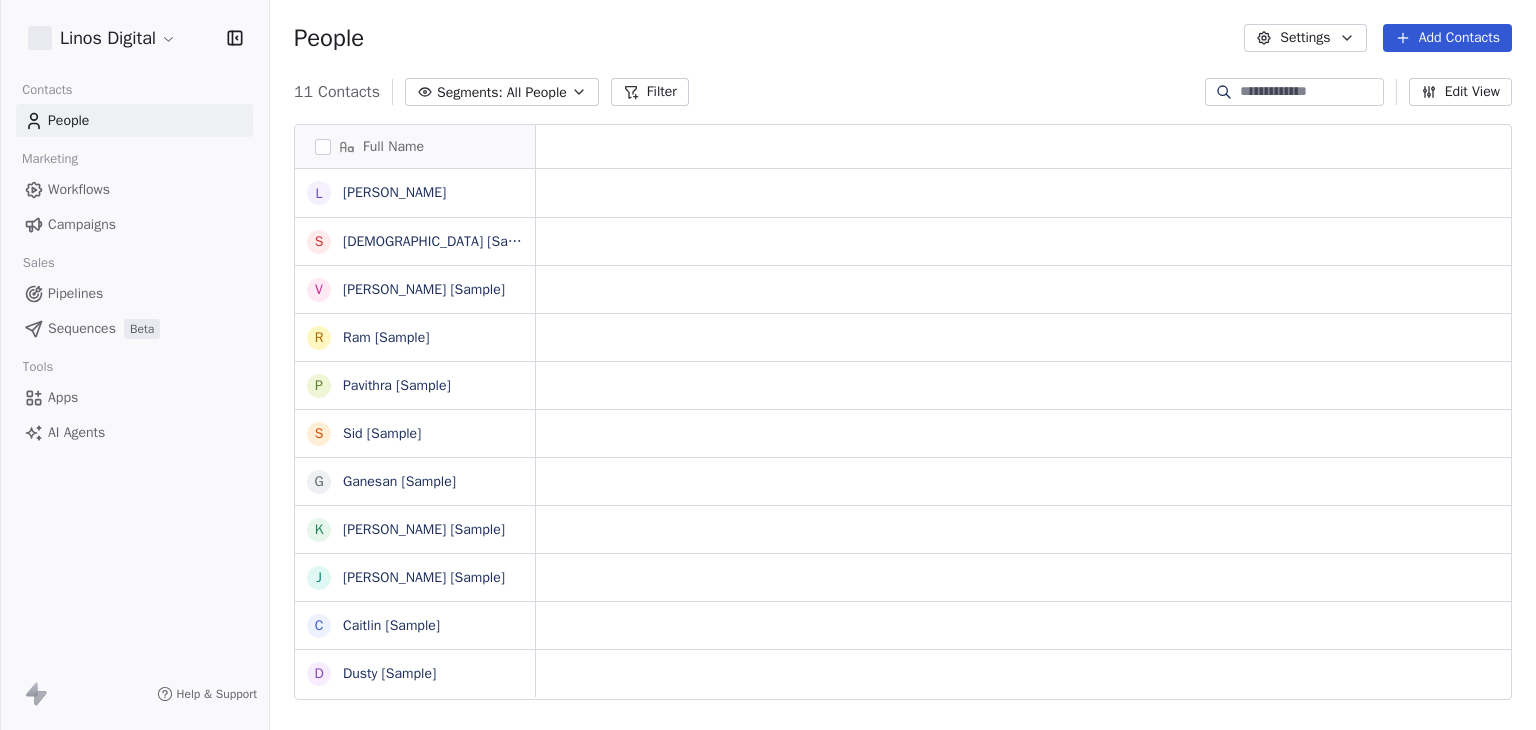 scroll, scrollTop: 0, scrollLeft: 0, axis: both 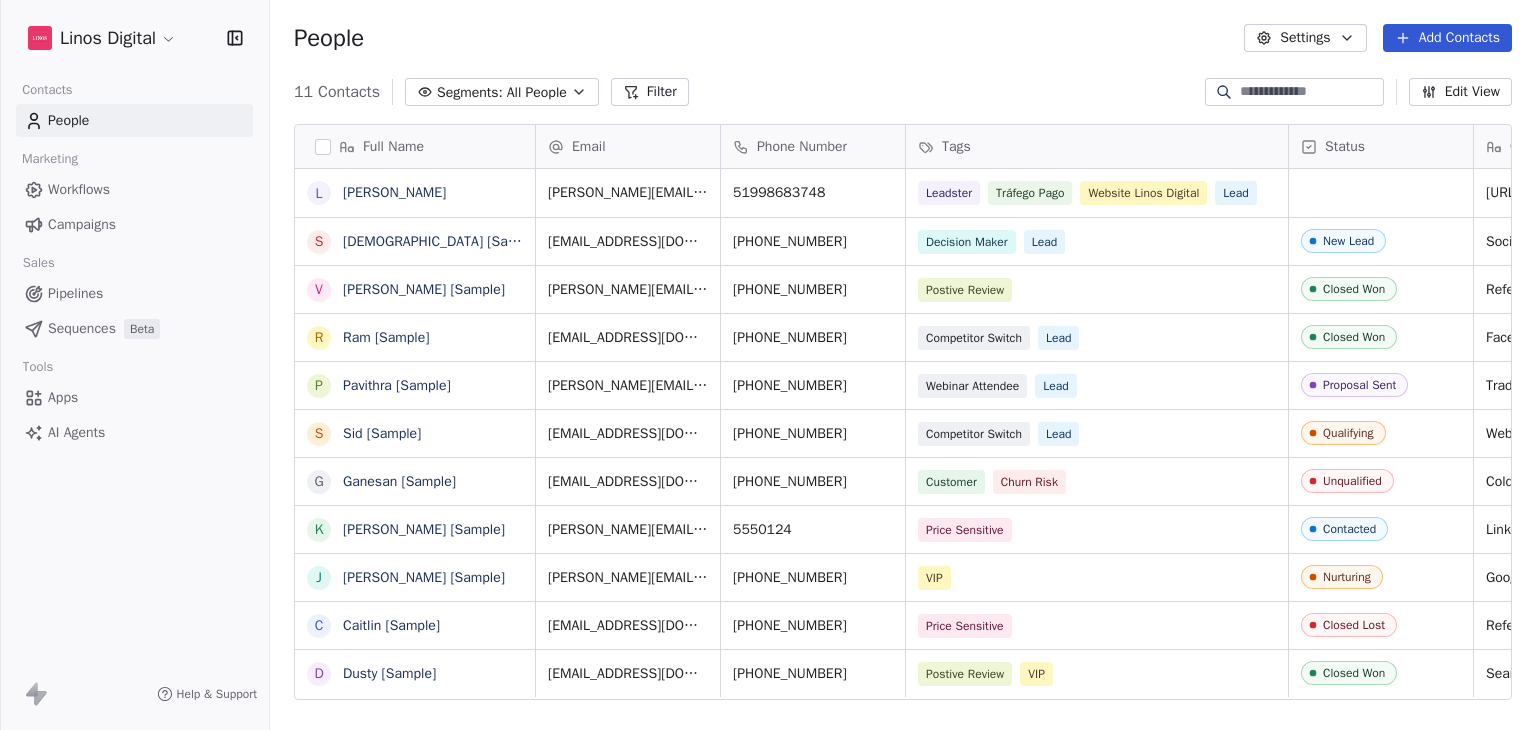 click on "Linos Digital Contacts People Marketing Workflows Campaigns Sales Pipelines Sequences Beta Tools Apps AI Agents Help & Support People Settings  Add Contacts 11 Contacts Segments: All People Filter  Edit View Tag Add to Sequence Export Full Name l [PERSON_NAME] [Sample] V [PERSON_NAME] [Sample] R Ram [Sample] P [PERSON_NAME] [Sample] S [PERSON_NAME] [Sample] [PERSON_NAME] [Sample] K [PERSON_NAME] [Sample] [PERSON_NAME] [Sample] C [PERSON_NAME] [Sample] D Dusty [Sample] Email Phone Number Tags Status Contact Source NPS Score Customer Lifetime Value Created Date IST [PERSON_NAME][EMAIL_ADDRESS][DOMAIN_NAME] 51998683748 Leadster Tráfego Pago Website Linos Digital Lead [URL][DOMAIN_NAME] [DATE] 07:31 AM [EMAIL_ADDRESS][DOMAIN_NAME] [PHONE_NUMBER] Decision Maker Lead New Lead Social Media 9 [DATE] 12:07 AM [PERSON_NAME][EMAIL_ADDRESS][DOMAIN_NAME] [PHONE_NUMBER] Postive Review Closed Won Referral 9 $45,000 [DATE] 12:07 AM [EMAIL_ADDRESS][DOMAIN_NAME] [PHONE_NUMBER] Competitor Switch Lead Closed Won Facebook Ad 10 $125,000 [DATE] 12:07 AM [PERSON_NAME][EMAIL_ADDRESS][DOMAIN_NAME] [PHONE_NUMBER] Lead" at bounding box center [768, 365] 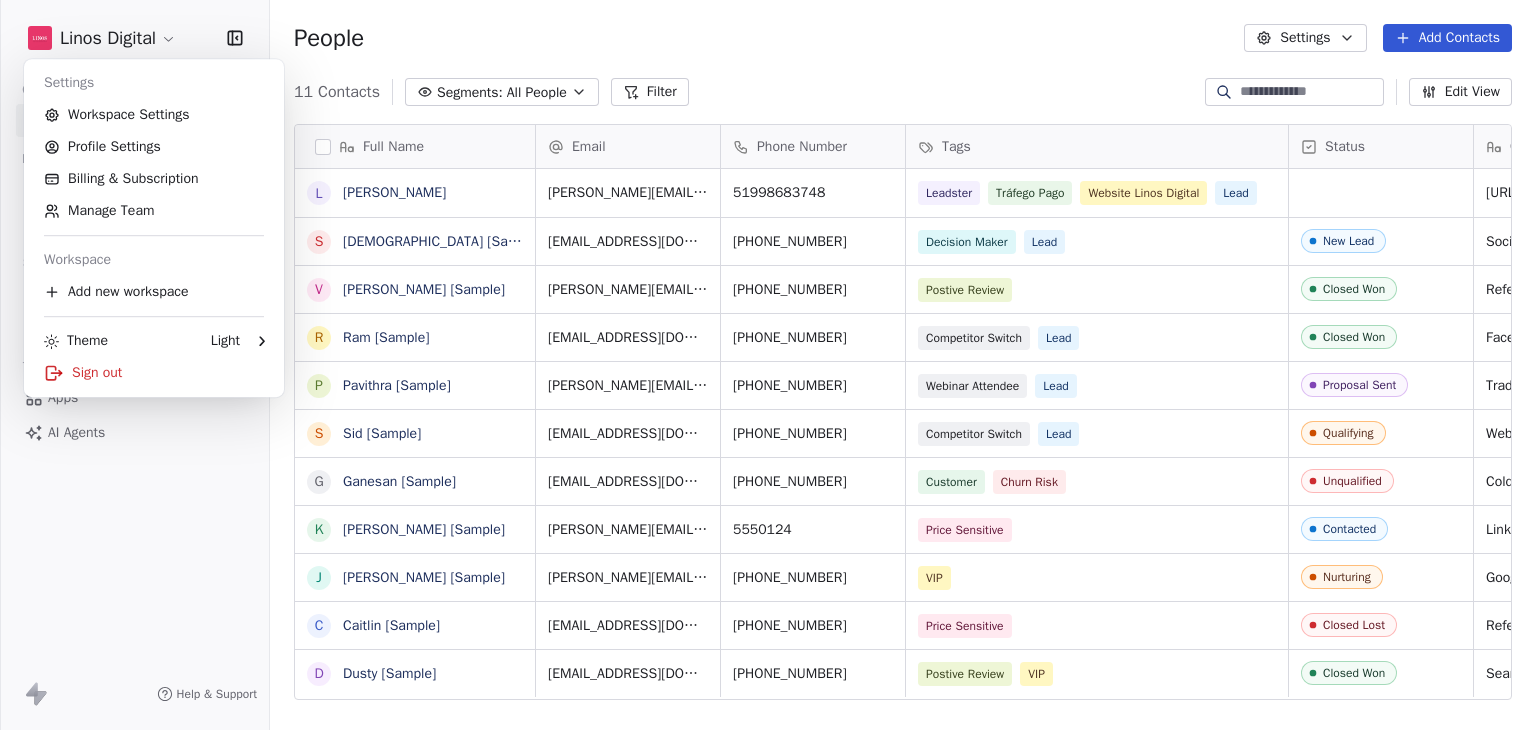 click on "Linos Digital Contacts People Marketing Workflows Campaigns Sales Pipelines Sequences Beta Tools Apps AI Agents Help & Support People Settings  Add Contacts 11 Contacts Segments: All People Filter  Edit View Tag Add to Sequence Export Full Name l [PERSON_NAME] [Sample] V [PERSON_NAME] [Sample] R Ram [Sample] P [PERSON_NAME] [Sample] S [PERSON_NAME] [Sample] [PERSON_NAME] [Sample] K [PERSON_NAME] [Sample] [PERSON_NAME] [Sample] C [PERSON_NAME] [Sample] D Dusty [Sample] Email Phone Number Tags Status Contact Source NPS Score Customer Lifetime Value Created Date IST [PERSON_NAME][EMAIL_ADDRESS][DOMAIN_NAME] 51998683748 Leadster Tráfego Pago Website Linos Digital Lead [URL][DOMAIN_NAME] [DATE] 07:31 AM [EMAIL_ADDRESS][DOMAIN_NAME] [PHONE_NUMBER] Decision Maker Lead New Lead Social Media 9 [DATE] 12:07 AM [PERSON_NAME][EMAIL_ADDRESS][DOMAIN_NAME] [PHONE_NUMBER] Postive Review Closed Won Referral 9 $45,000 [DATE] 12:07 AM [EMAIL_ADDRESS][DOMAIN_NAME] [PHONE_NUMBER] Competitor Switch Lead Closed Won Facebook Ad 10 $125,000 [DATE] 12:07 AM [PERSON_NAME][EMAIL_ADDRESS][DOMAIN_NAME] [PHONE_NUMBER] Lead" at bounding box center [768, 365] 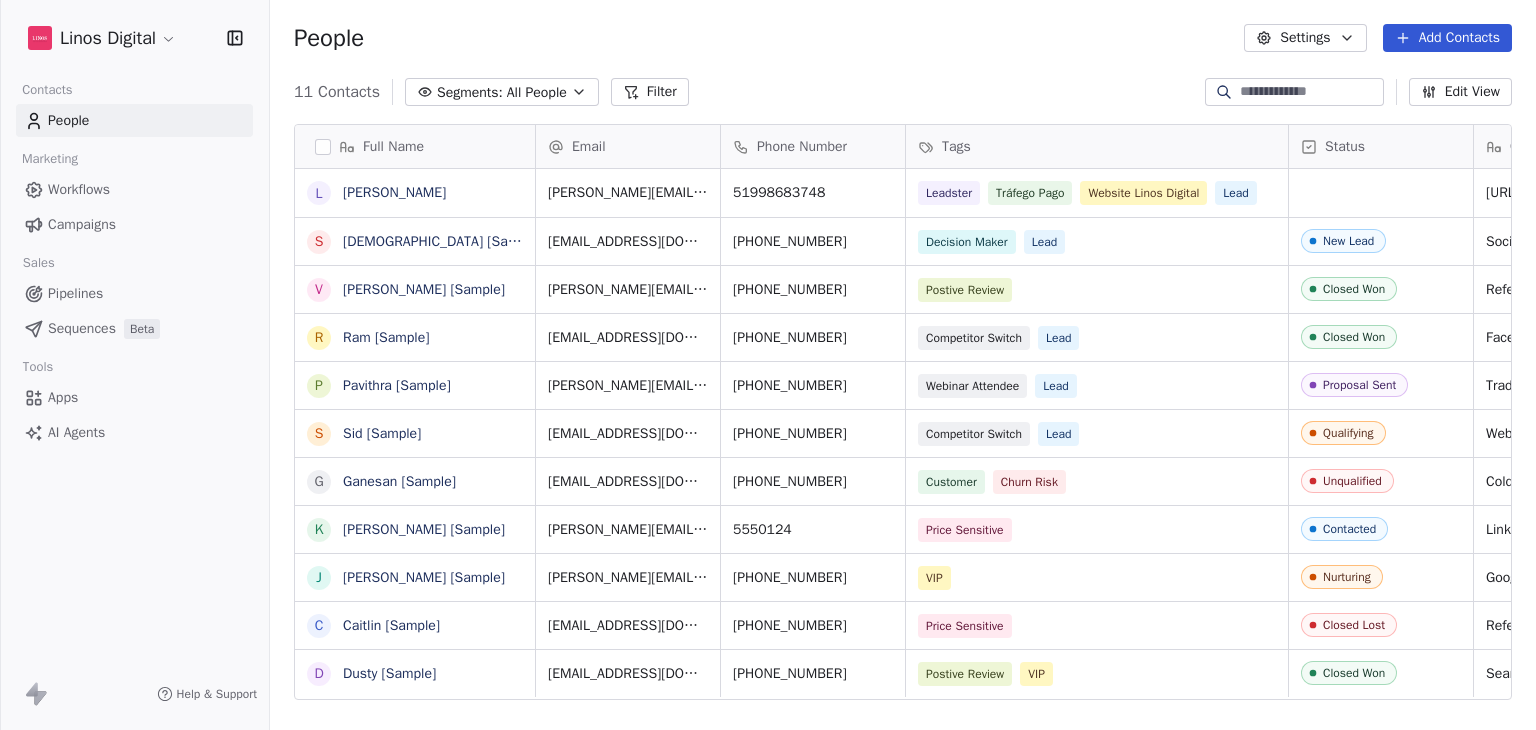 click on "Segments: All People" at bounding box center [502, 92] 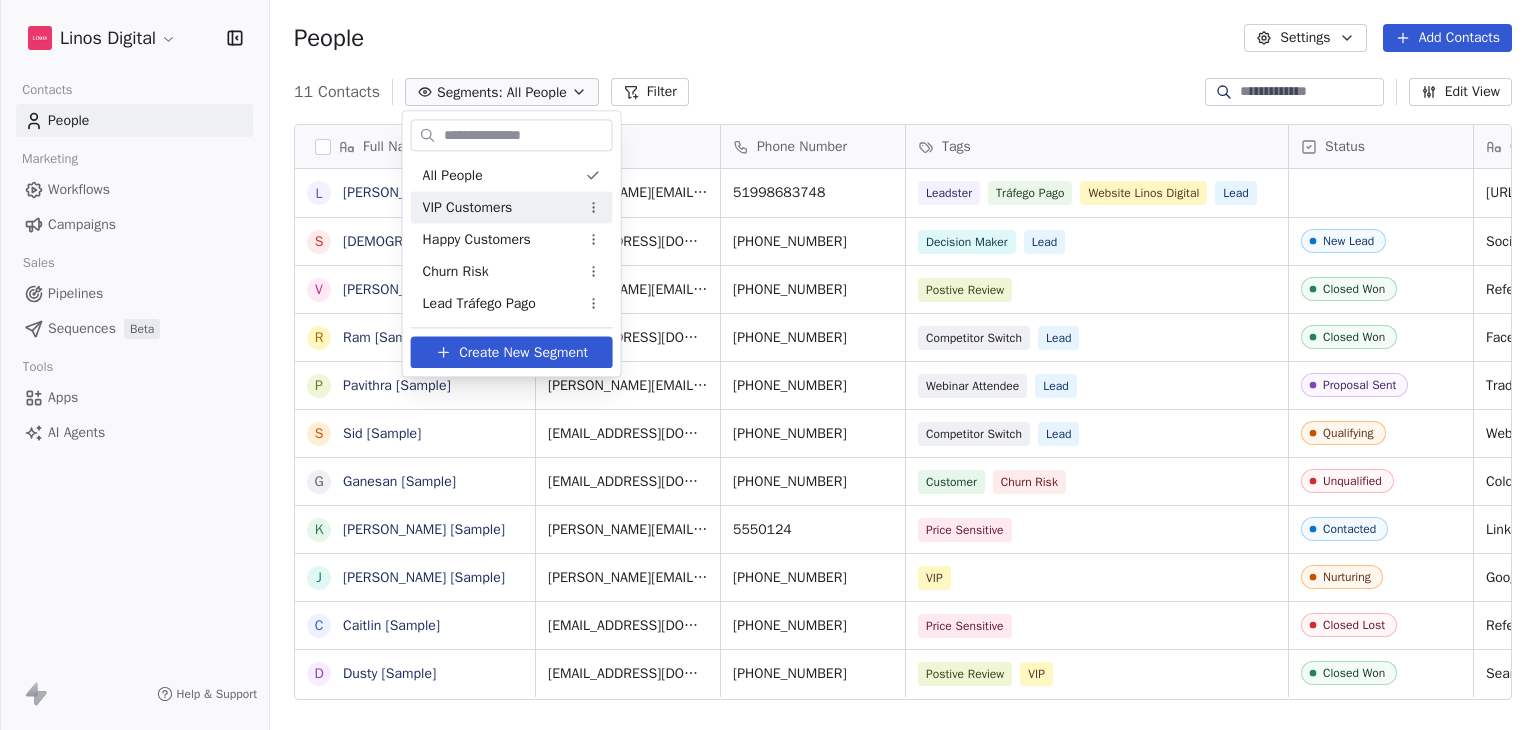 click on "VIP Customers" at bounding box center (468, 207) 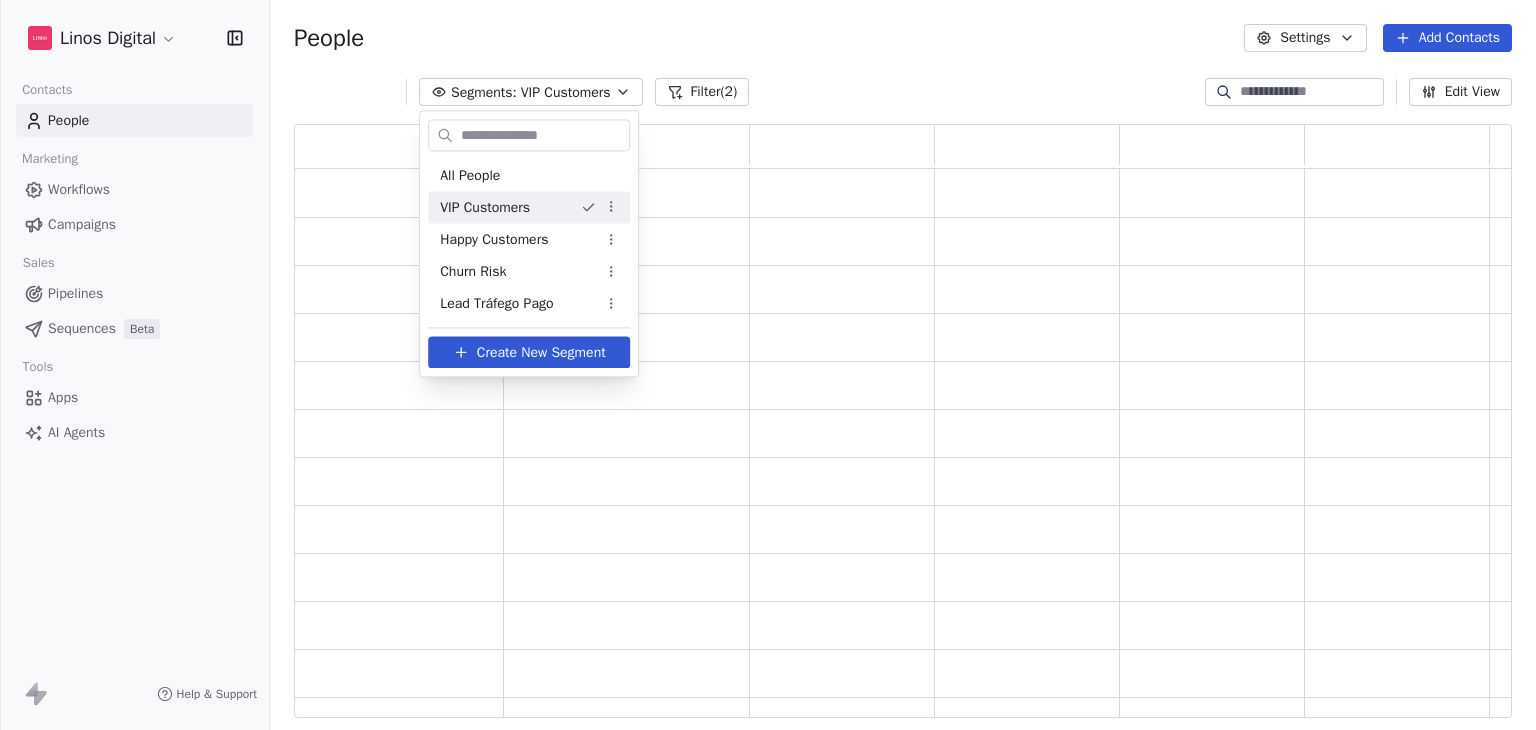 scroll, scrollTop: 16, scrollLeft: 16, axis: both 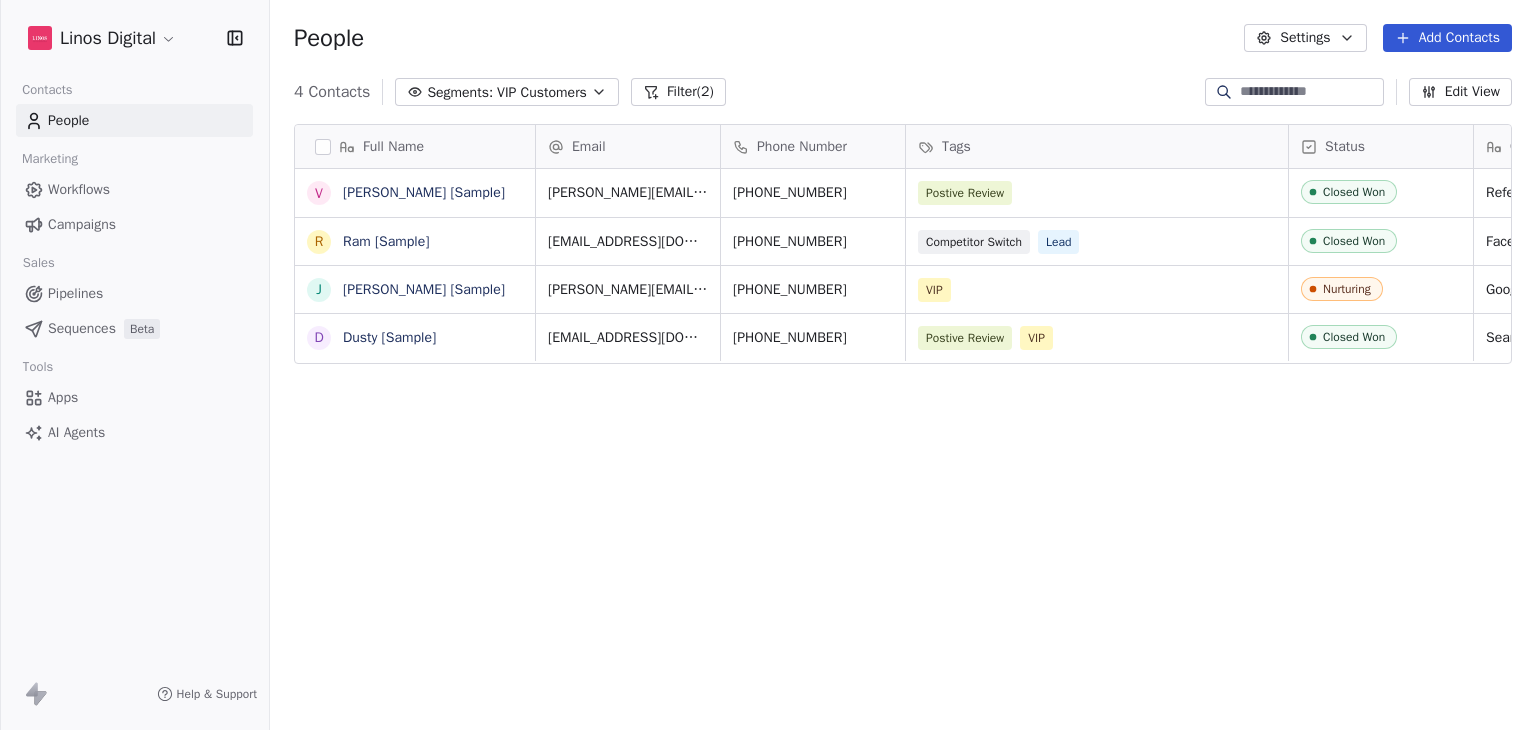 click on "VIP Customers" at bounding box center (542, 92) 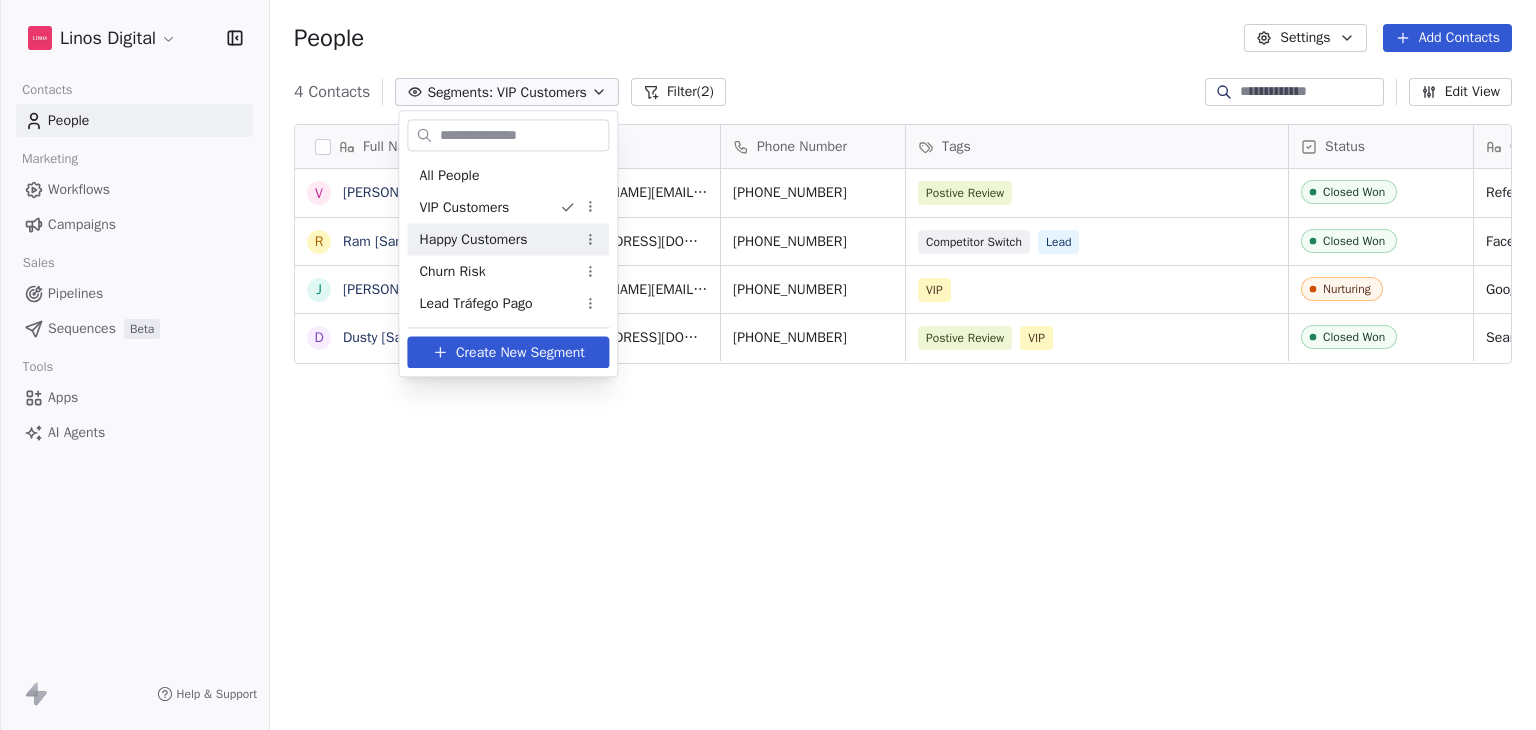 click on "Happy Customers" at bounding box center [473, 239] 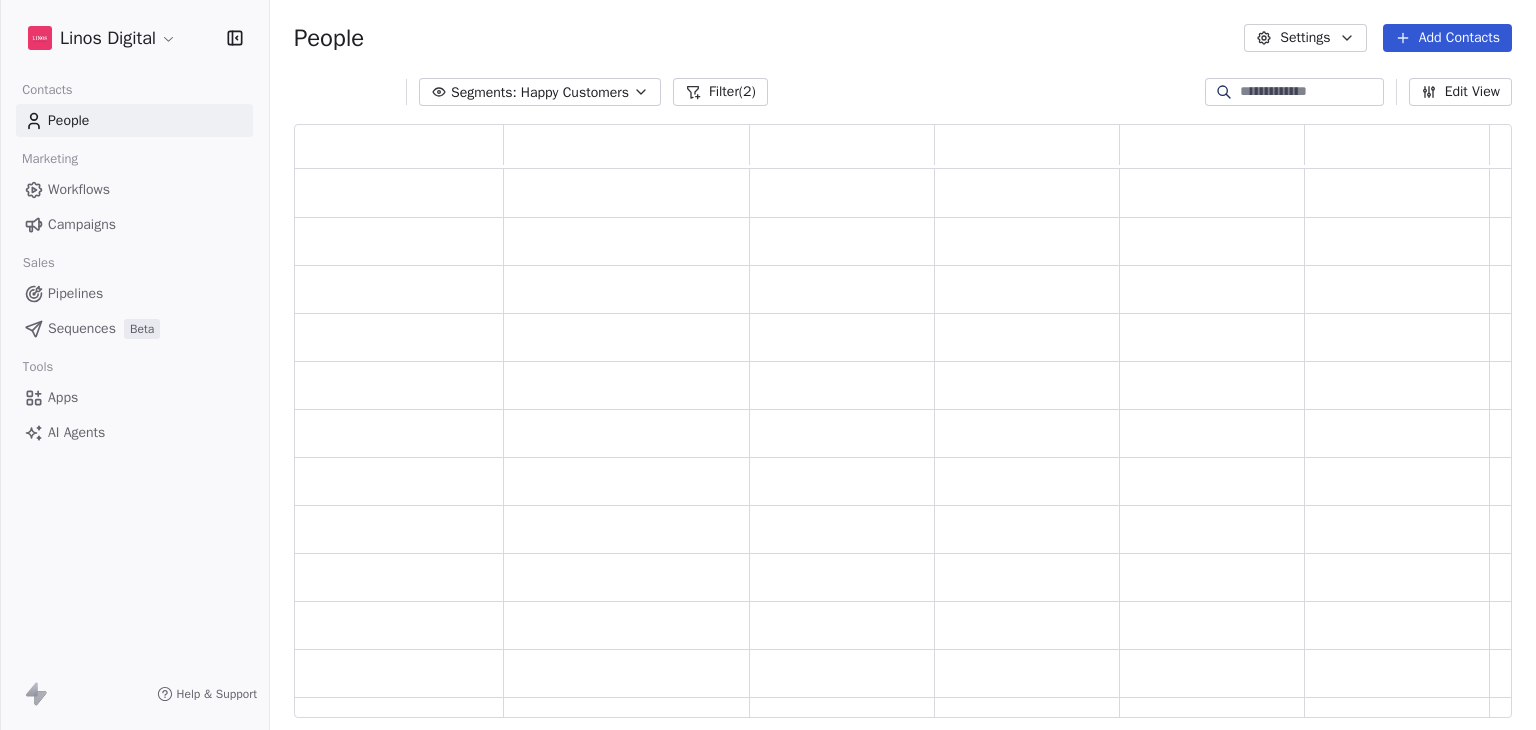 scroll, scrollTop: 16, scrollLeft: 16, axis: both 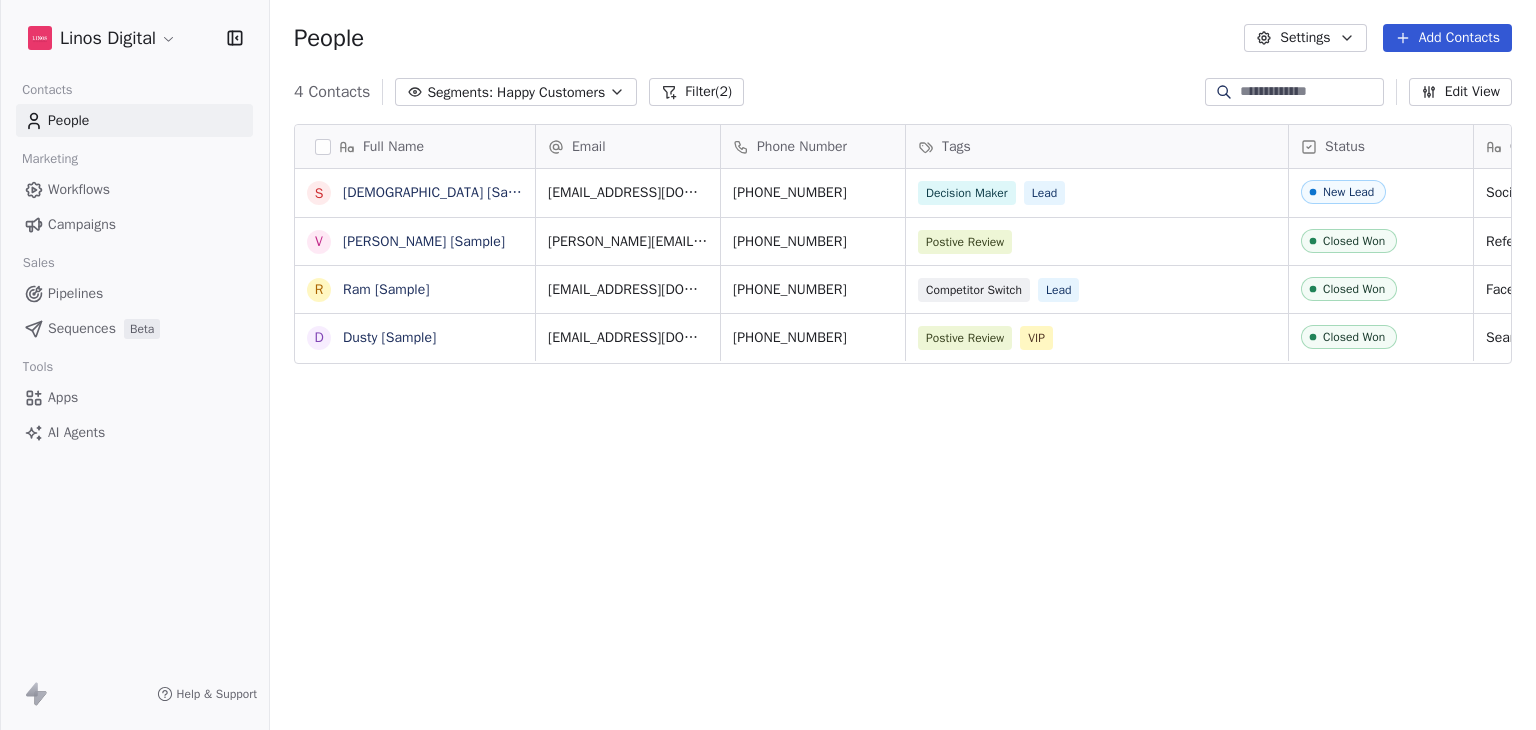 click on "Happy Customers" at bounding box center [551, 92] 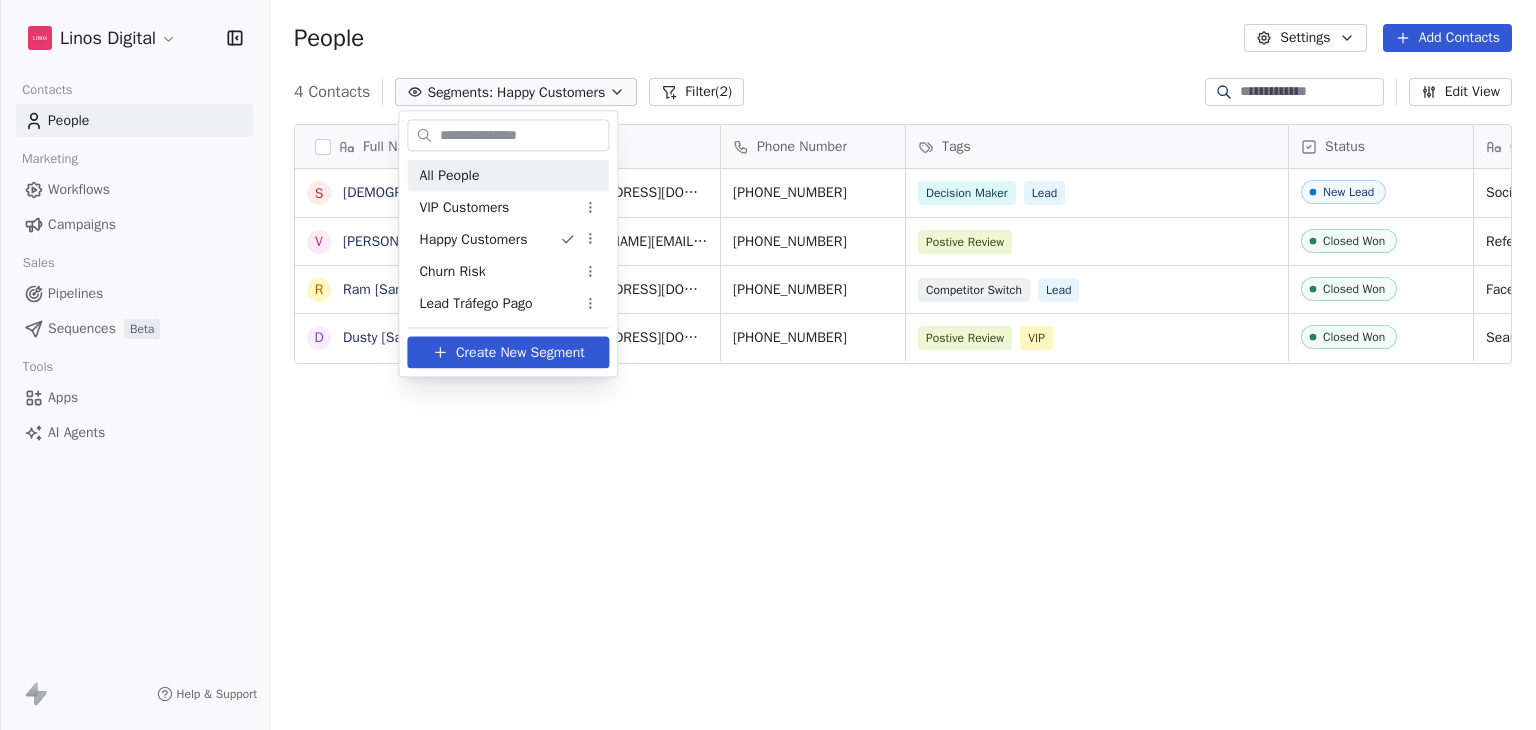 click on "All People" at bounding box center [508, 175] 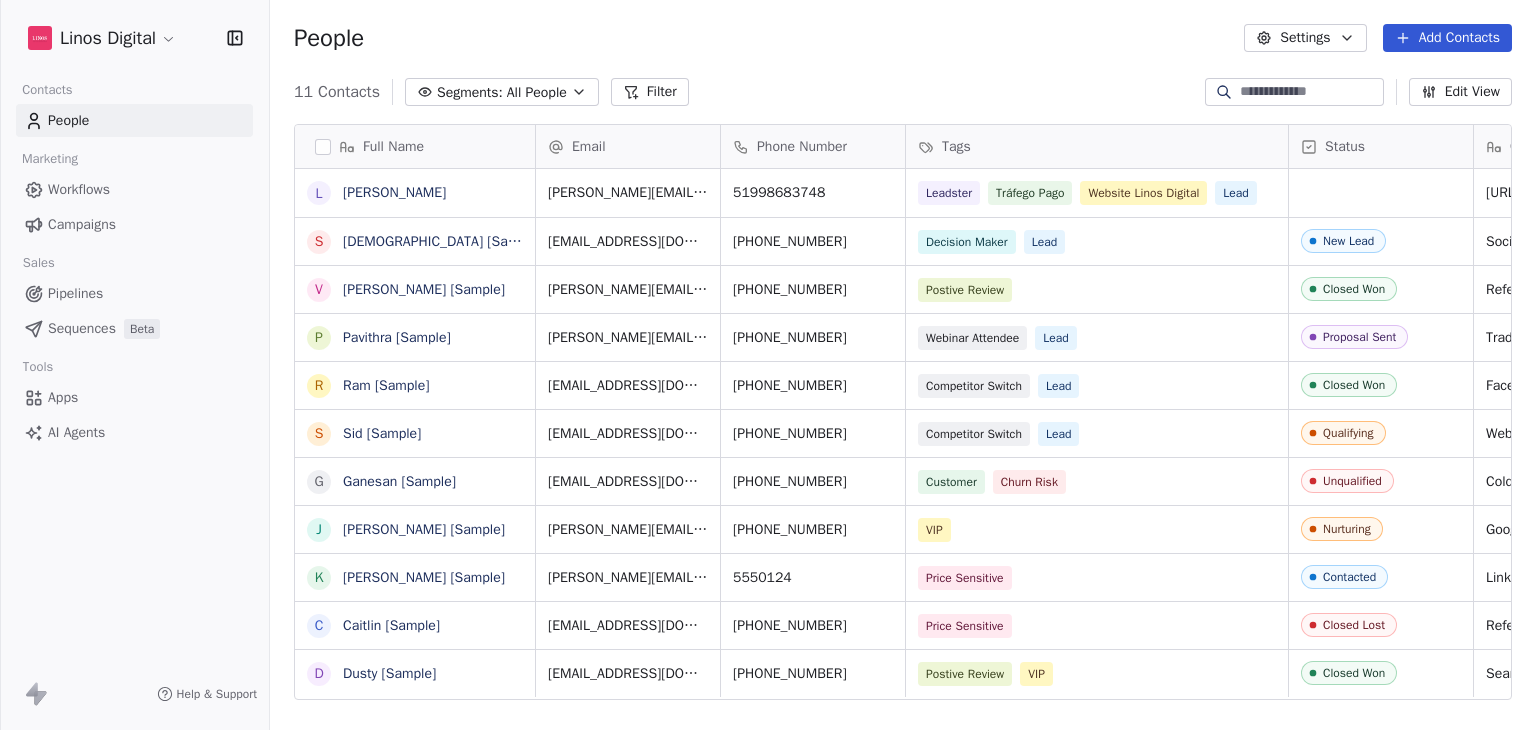click on "All People" at bounding box center [537, 92] 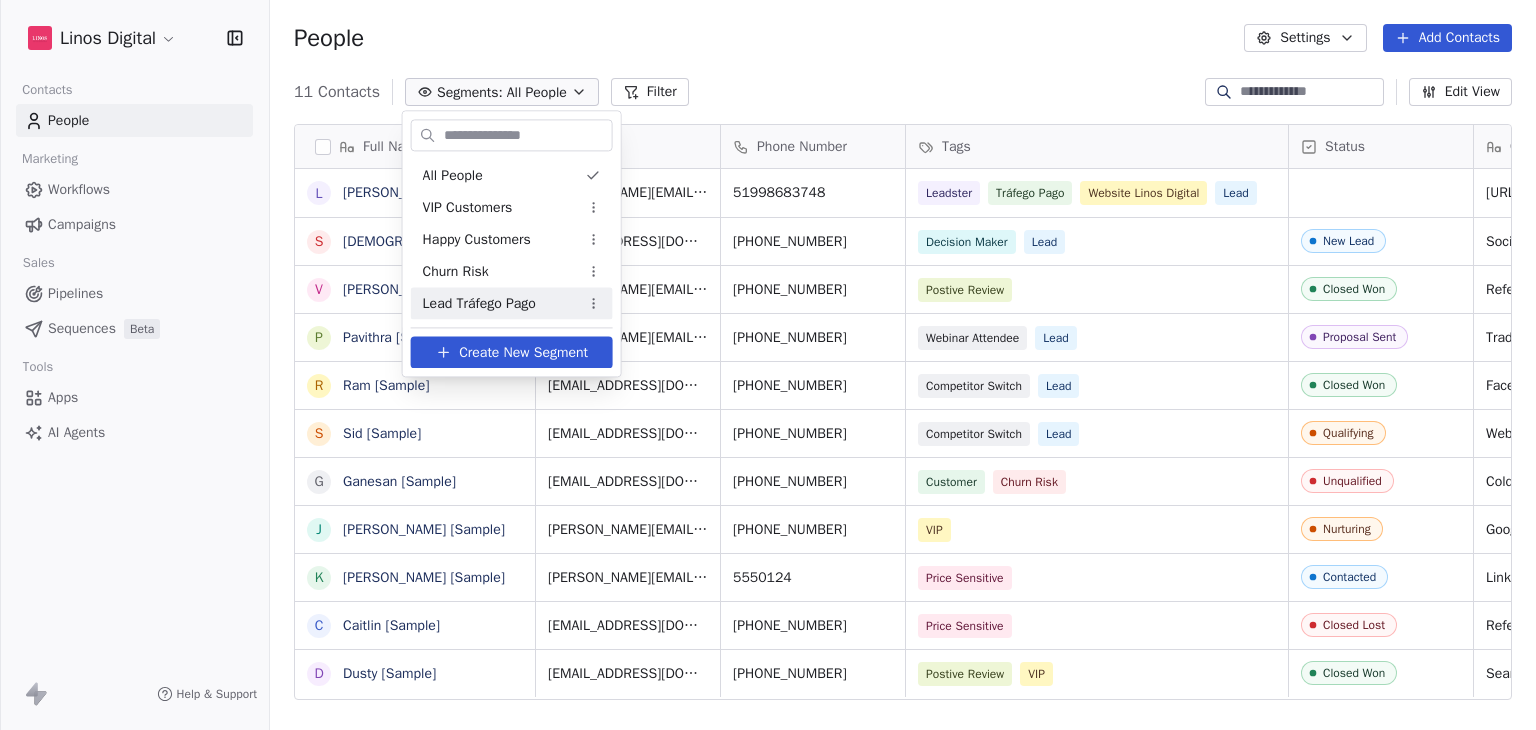 click on "Lead Tráfego Pago" at bounding box center (512, 303) 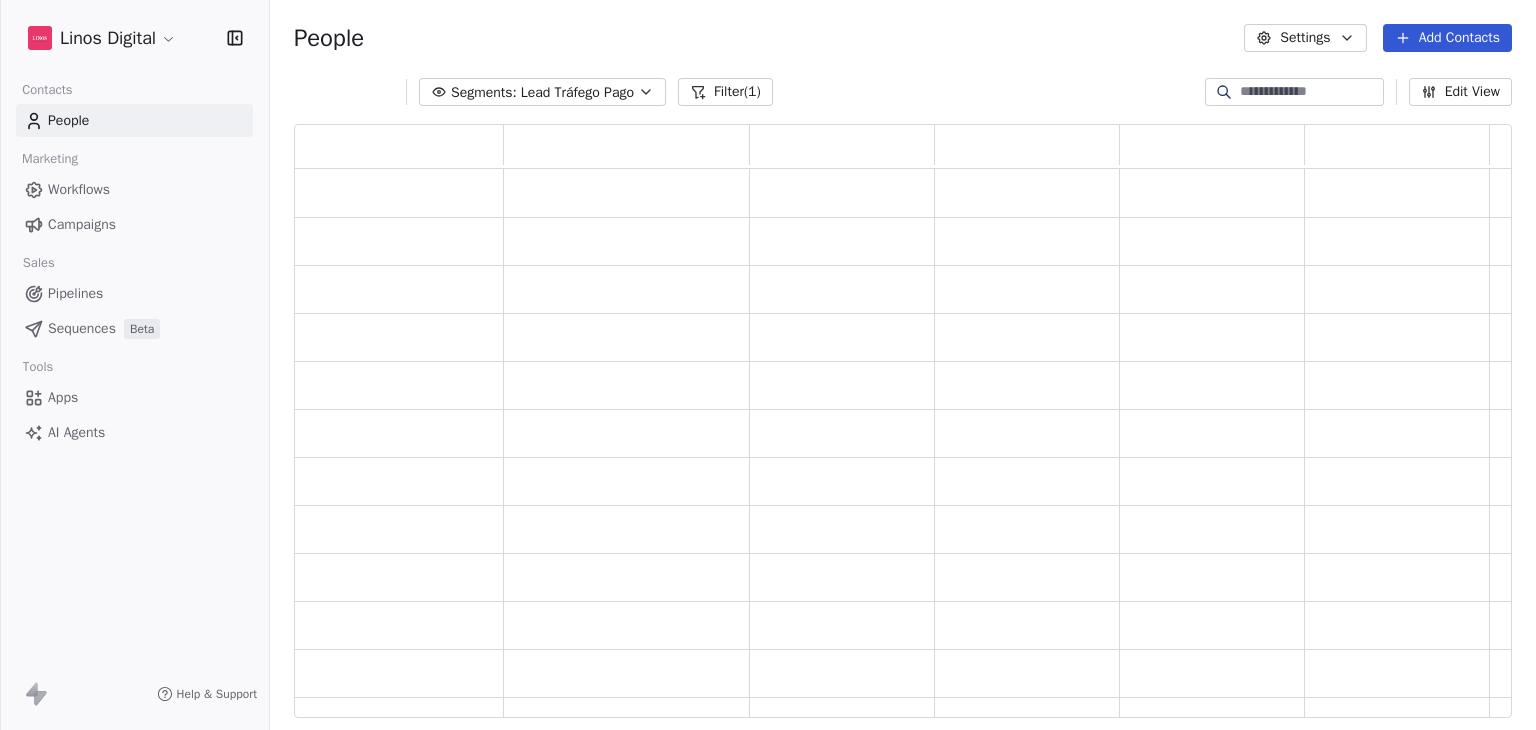 scroll, scrollTop: 16, scrollLeft: 16, axis: both 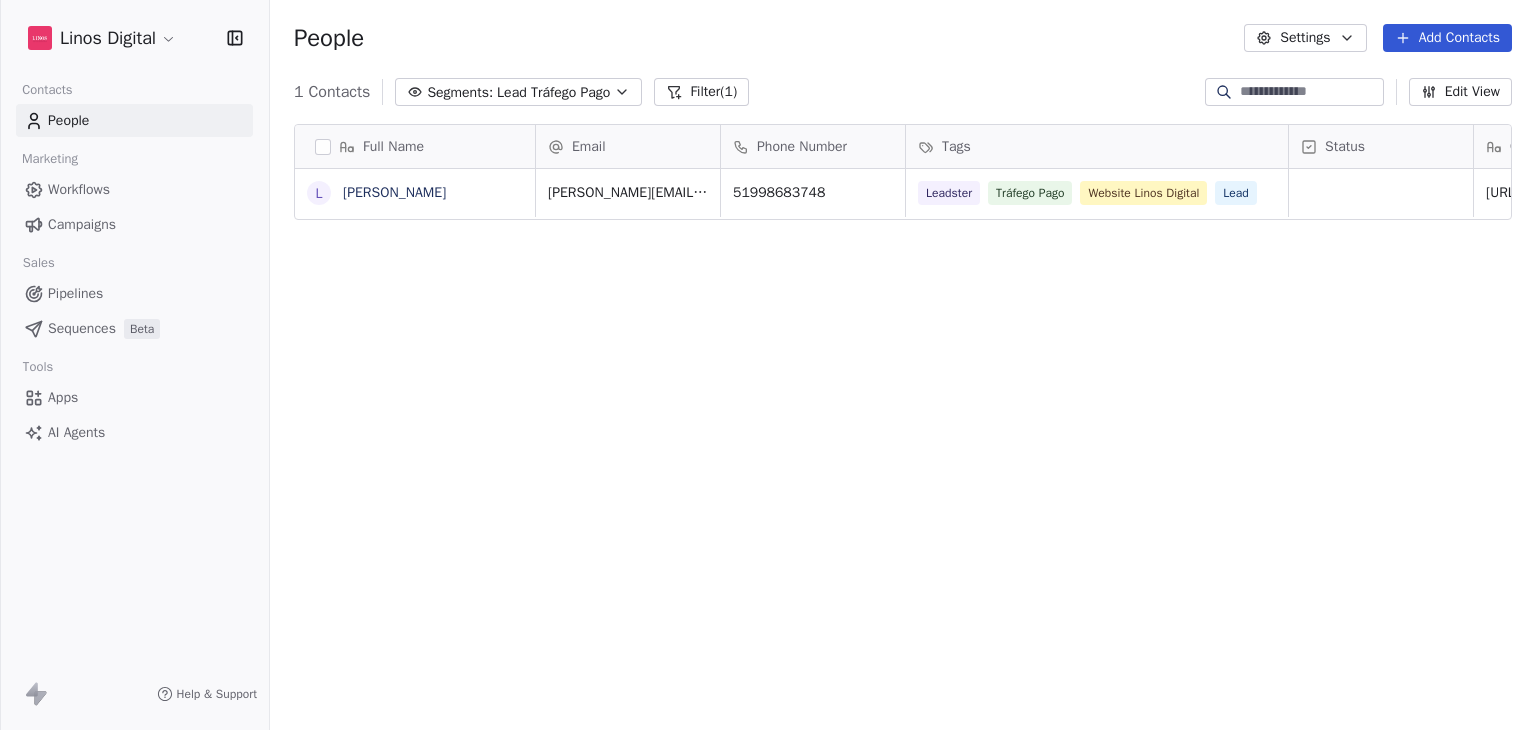 click on "Lead Tráfego Pago" at bounding box center (553, 92) 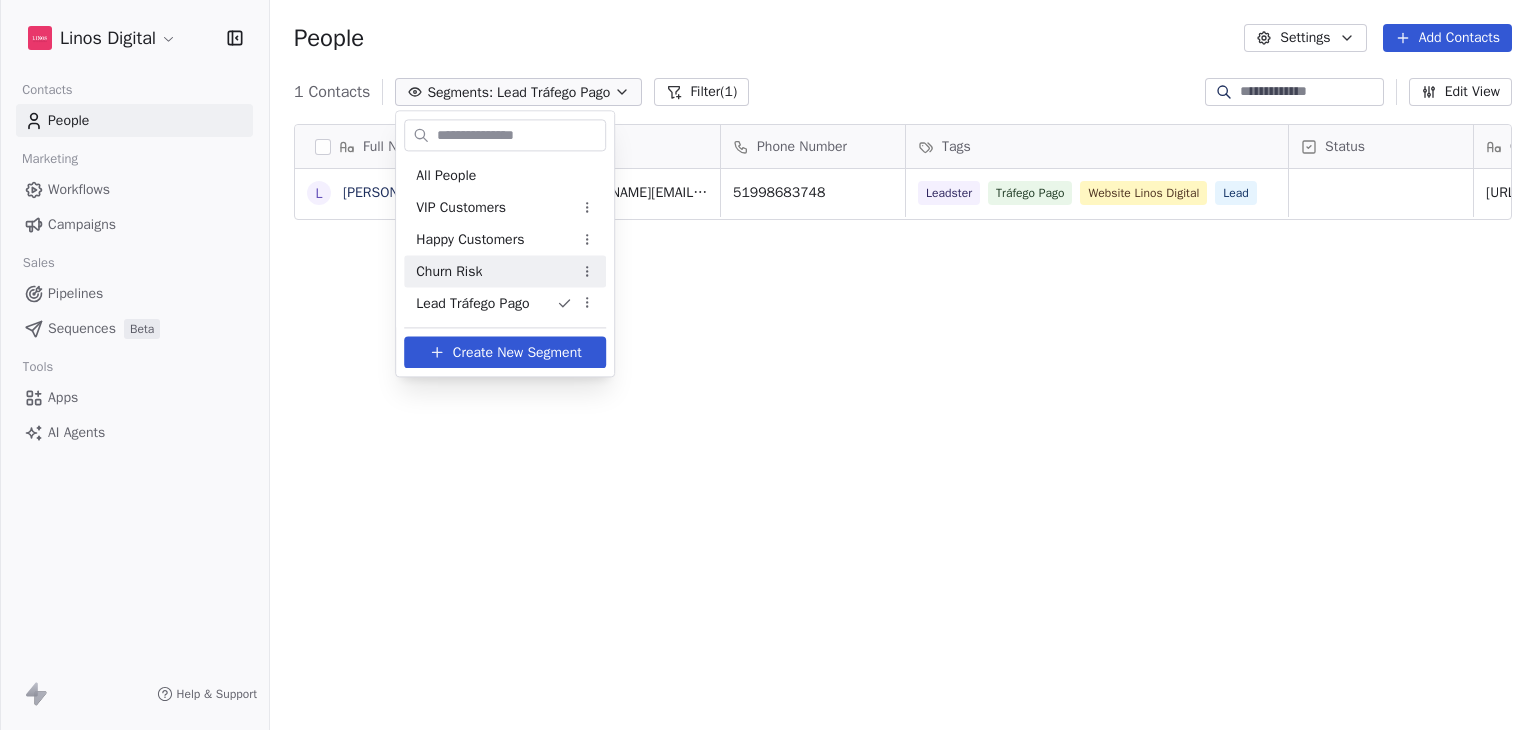 click on "Churn Risk" at bounding box center [449, 271] 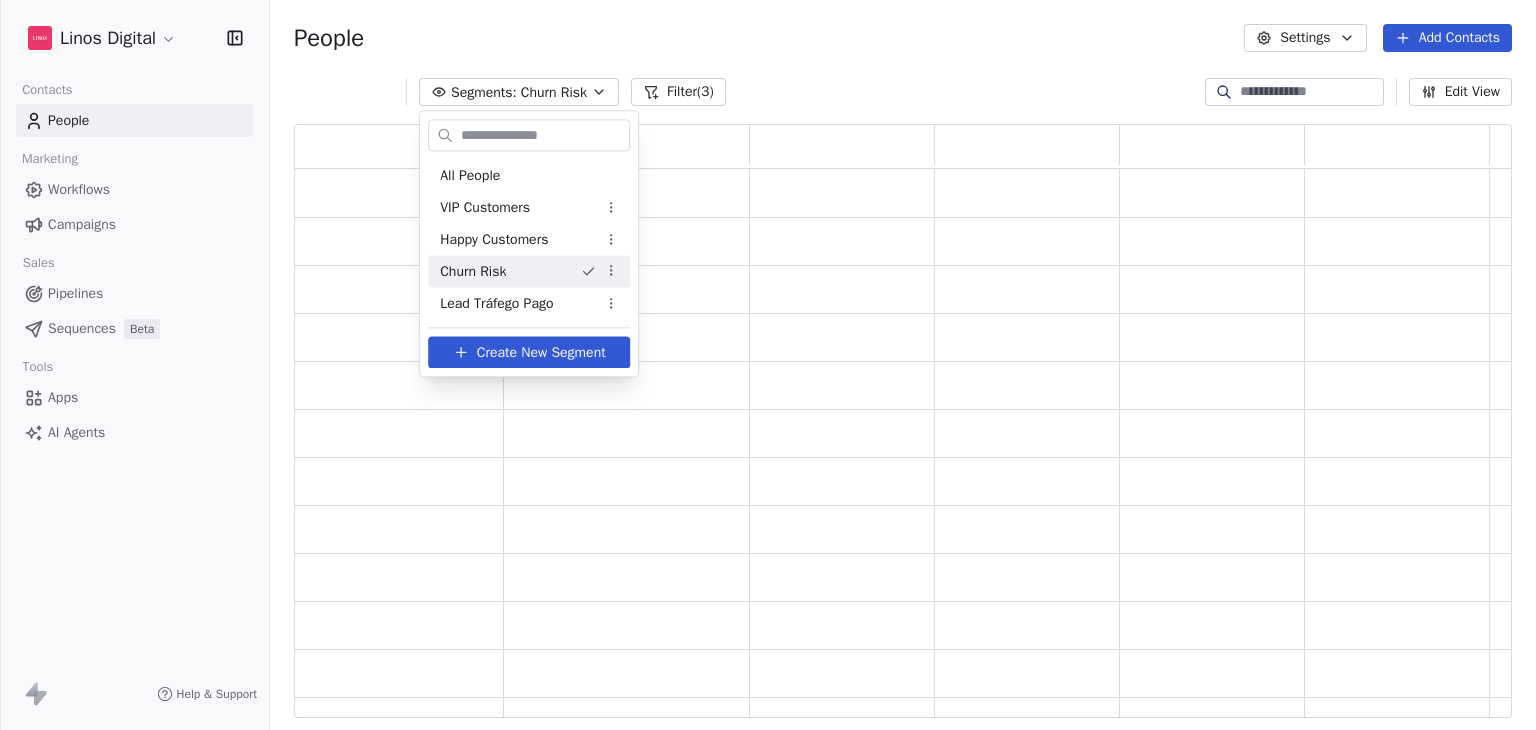 scroll, scrollTop: 16, scrollLeft: 16, axis: both 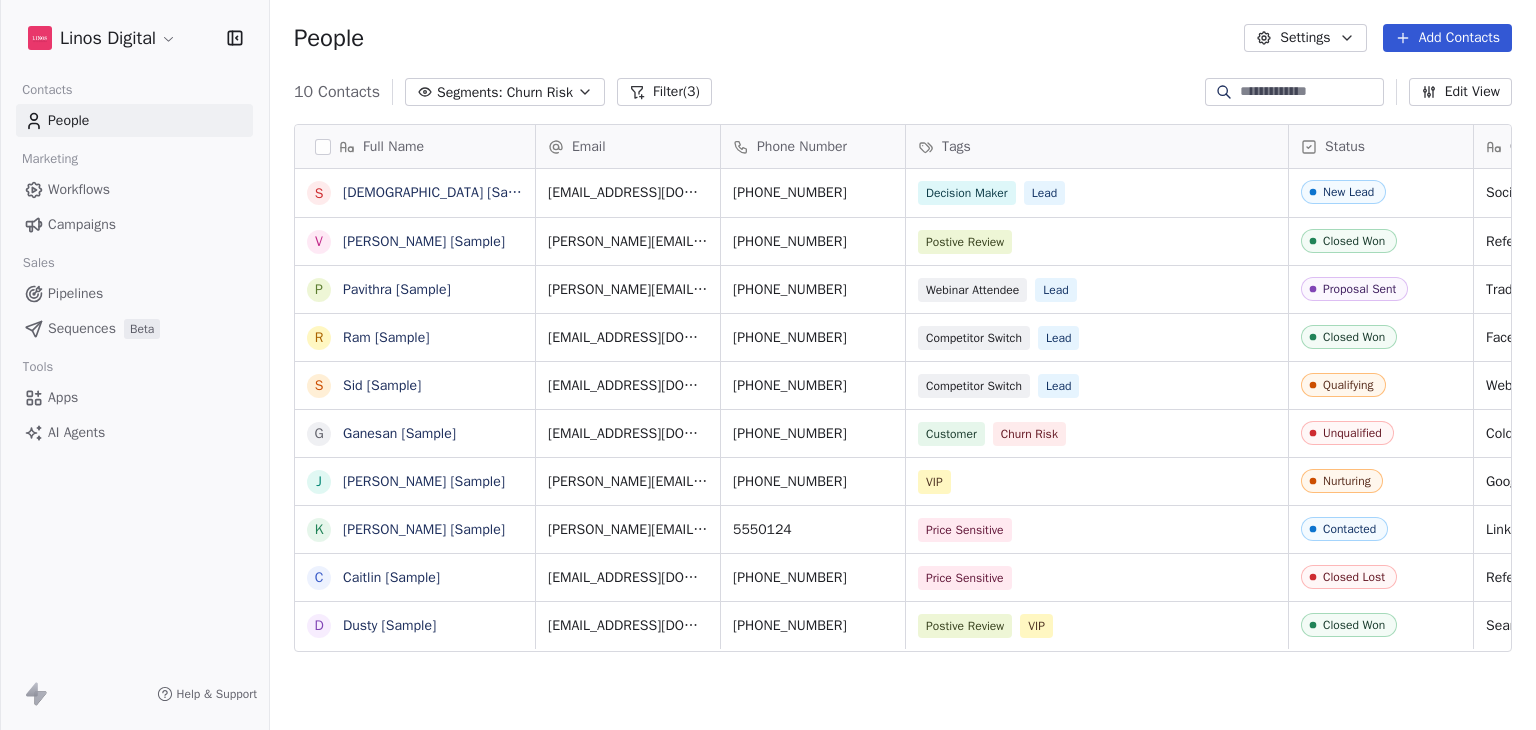 click on "Segments:" at bounding box center [470, 92] 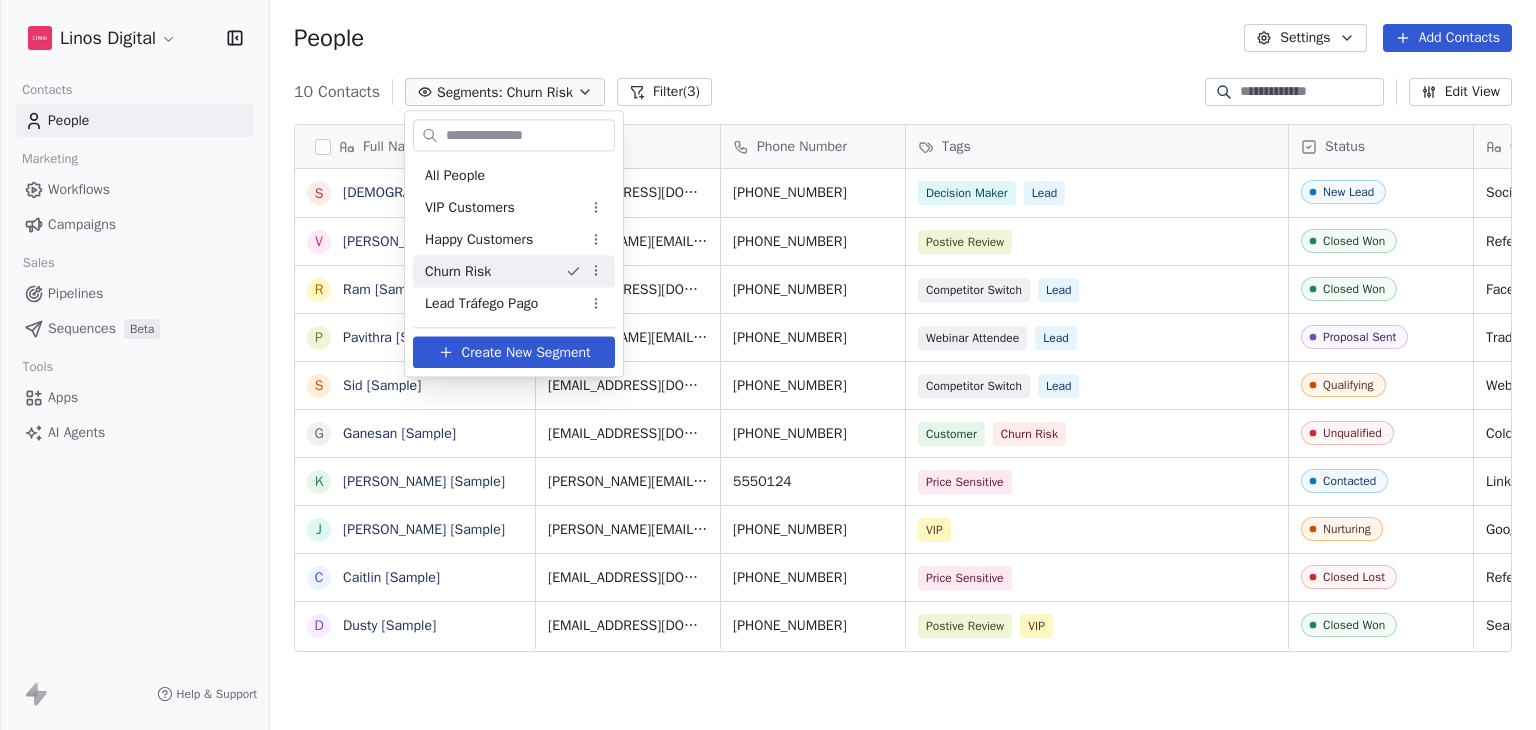 click at bounding box center [528, 135] 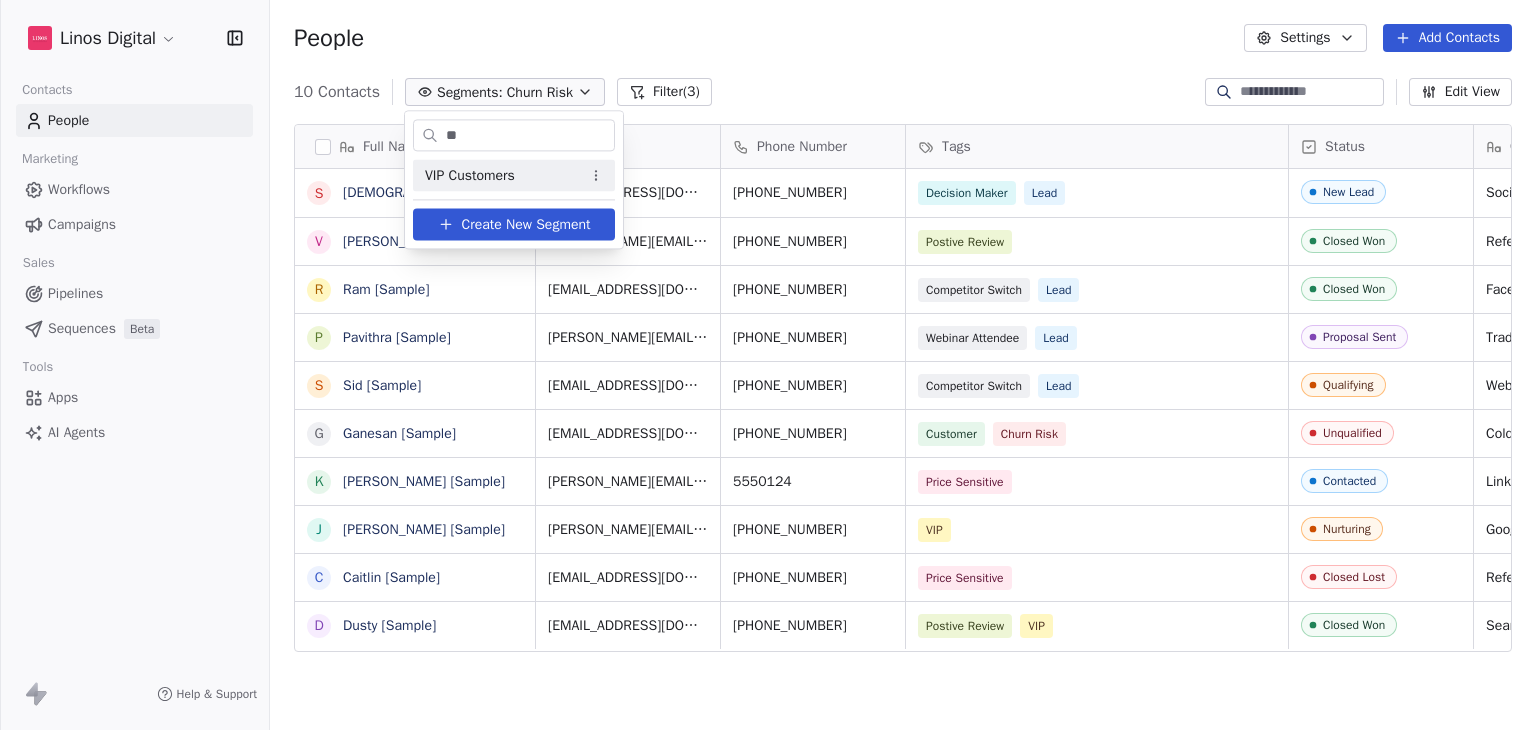 type on "***" 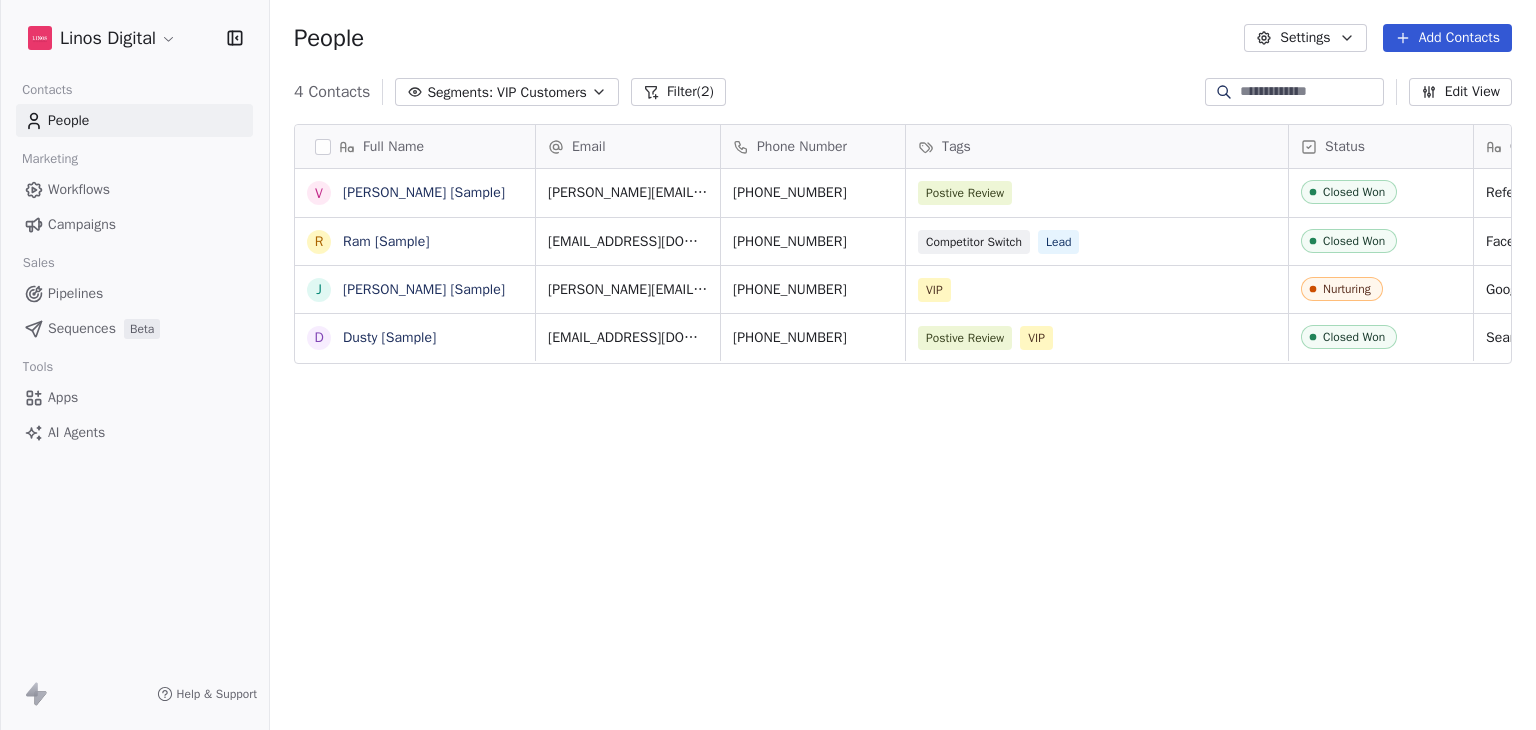 click on "VIP Customers" at bounding box center (542, 92) 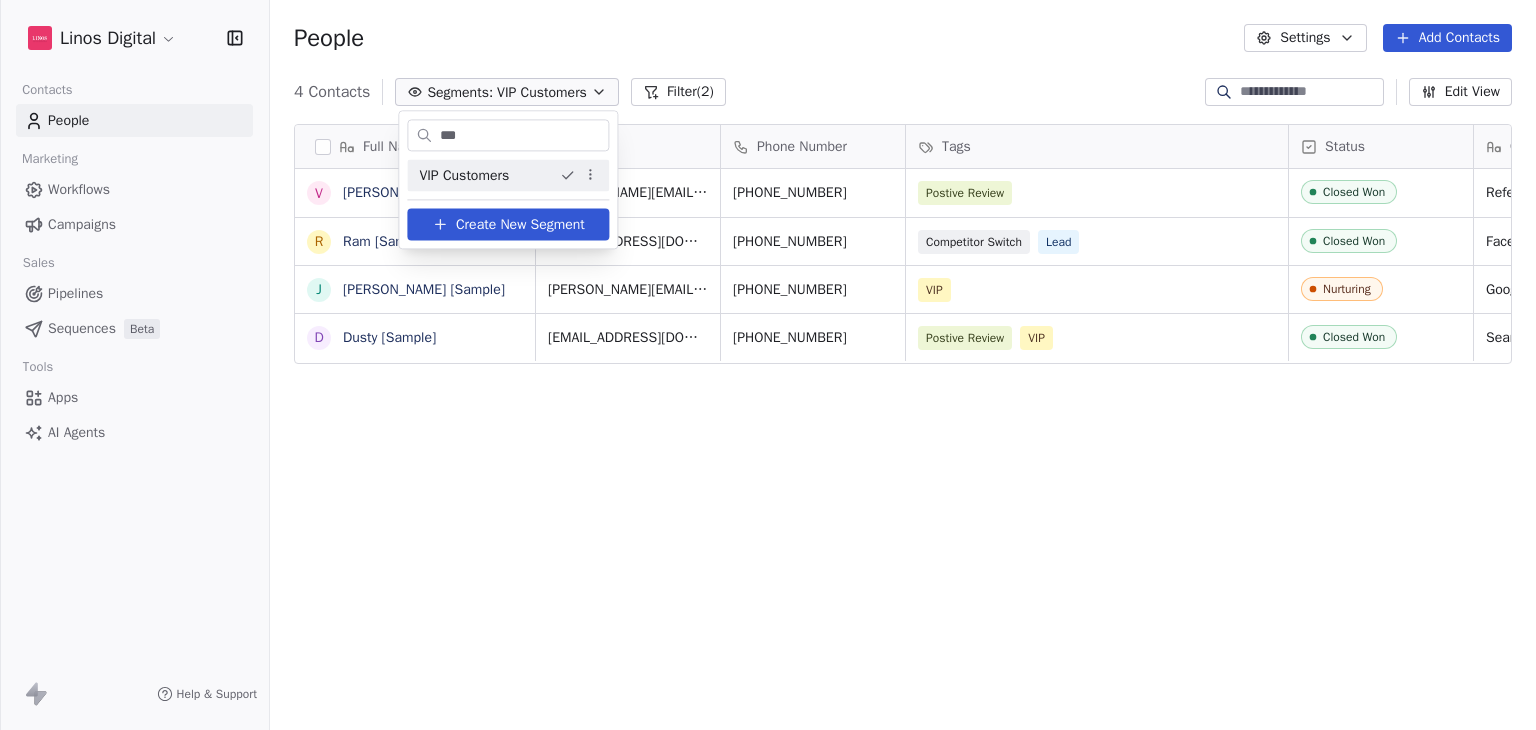 click on "Linos Digital Contacts People Marketing Workflows Campaigns Sales Pipelines Sequences Beta Tools Apps AI Agents Help & Support People Settings  Add Contacts 4 Contacts Segments: VIP Customers Filter  (2) Edit View Tag Add to Sequence Export Full Name V [PERSON_NAME] [Sample] R Ram [Sample] [PERSON_NAME] [Sample] D Dusty [Sample] Email Phone Number Tags Status Contact Source NPS Score Customer Lifetime Value Created Date IST [PERSON_NAME][EMAIL_ADDRESS][DOMAIN_NAME] [PHONE_NUMBER] Postive Review Closed Won Referral 9 $45,000 [DATE] 12:07 AM [EMAIL_ADDRESS][DOMAIN_NAME] [PHONE_NUMBER] Competitor Switch Lead Closed Won Facebook Ad 10 $125,000 [DATE] 12:07 AM [PERSON_NAME][EMAIL_ADDRESS][DOMAIN_NAME] [PHONE_NUMBER] VIP Nurturing Google Ads $0 [DATE] 12:07 AM [EMAIL_ADDRESS][DOMAIN_NAME] [PHONE_NUMBER] Postive Review VIP Closed Won Search 8 $8,500 [DATE] 12:07 AM
To pick up a draggable item, press the space bar.
While dragging, use the arrow keys to move the item.
Press space again to drop the item in its new position, or press escape to cancel.
***" at bounding box center (768, 365) 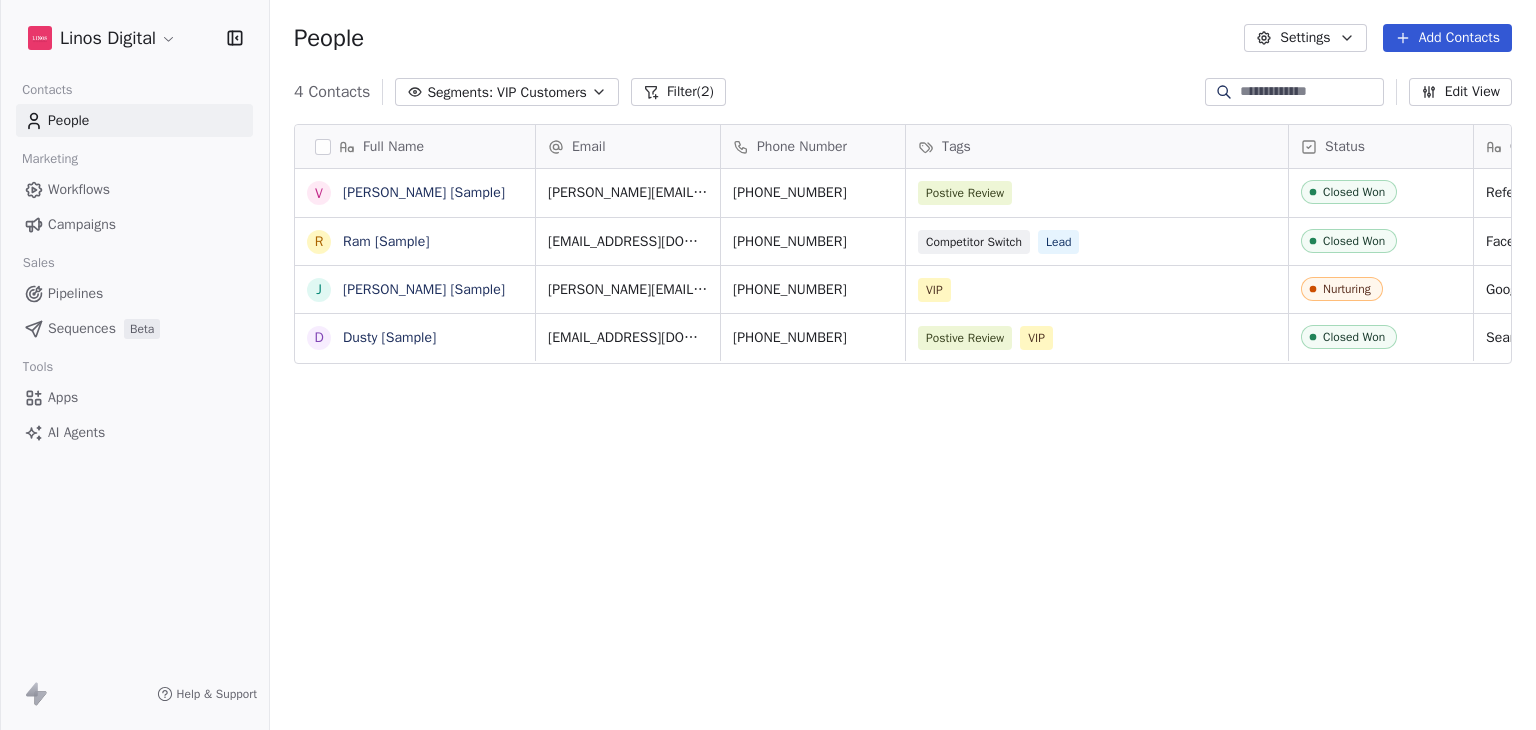 click on "Segments:" at bounding box center (460, 92) 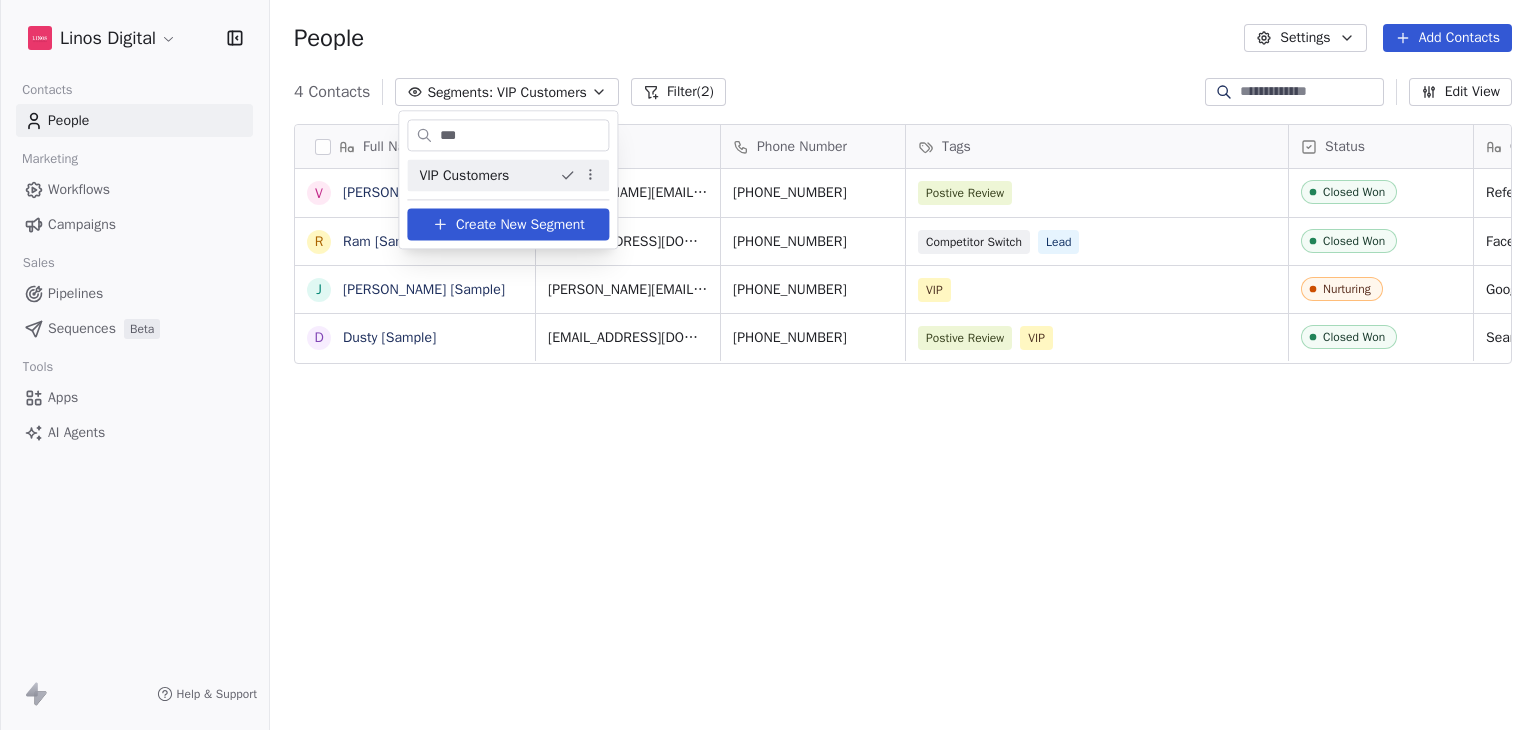 click on "Linos Digital Contacts People Marketing Workflows Campaigns Sales Pipelines Sequences Beta Tools Apps AI Agents Help & Support People Settings  Add Contacts 4 Contacts Segments: VIP Customers Filter  (2) Edit View Tag Add to Sequence Export Full Name V [PERSON_NAME] [Sample] R Ram [Sample] [PERSON_NAME] [Sample] D Dusty [Sample] Email Phone Number Tags Status Contact Source NPS Score Customer Lifetime Value Created Date IST [PERSON_NAME][EMAIL_ADDRESS][DOMAIN_NAME] [PHONE_NUMBER] Postive Review Closed Won Referral 9 $45,000 [DATE] 12:07 AM [EMAIL_ADDRESS][DOMAIN_NAME] [PHONE_NUMBER] Competitor Switch Lead Closed Won Facebook Ad 10 $125,000 [DATE] 12:07 AM [PERSON_NAME][EMAIL_ADDRESS][DOMAIN_NAME] [PHONE_NUMBER] VIP Nurturing Google Ads $0 [DATE] 12:07 AM [EMAIL_ADDRESS][DOMAIN_NAME] [PHONE_NUMBER] Postive Review VIP Closed Won Search 8 $8,500 [DATE] 12:07 AM
To pick up a draggable item, press the space bar.
While dragging, use the arrow keys to move the item.
Press space again to drop the item in its new position, or press escape to cancel.
***" at bounding box center (768, 365) 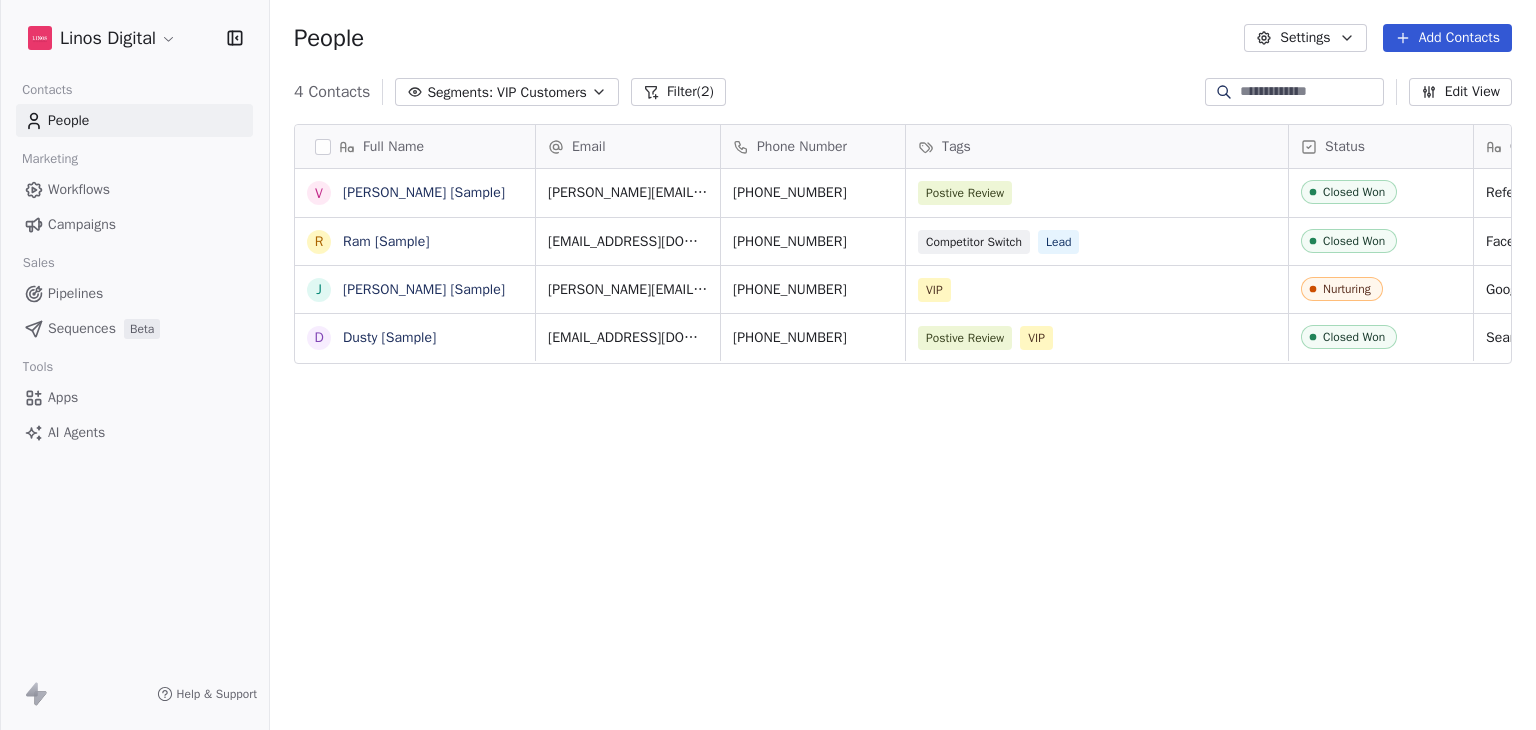 click on "VIP Customers" at bounding box center [542, 92] 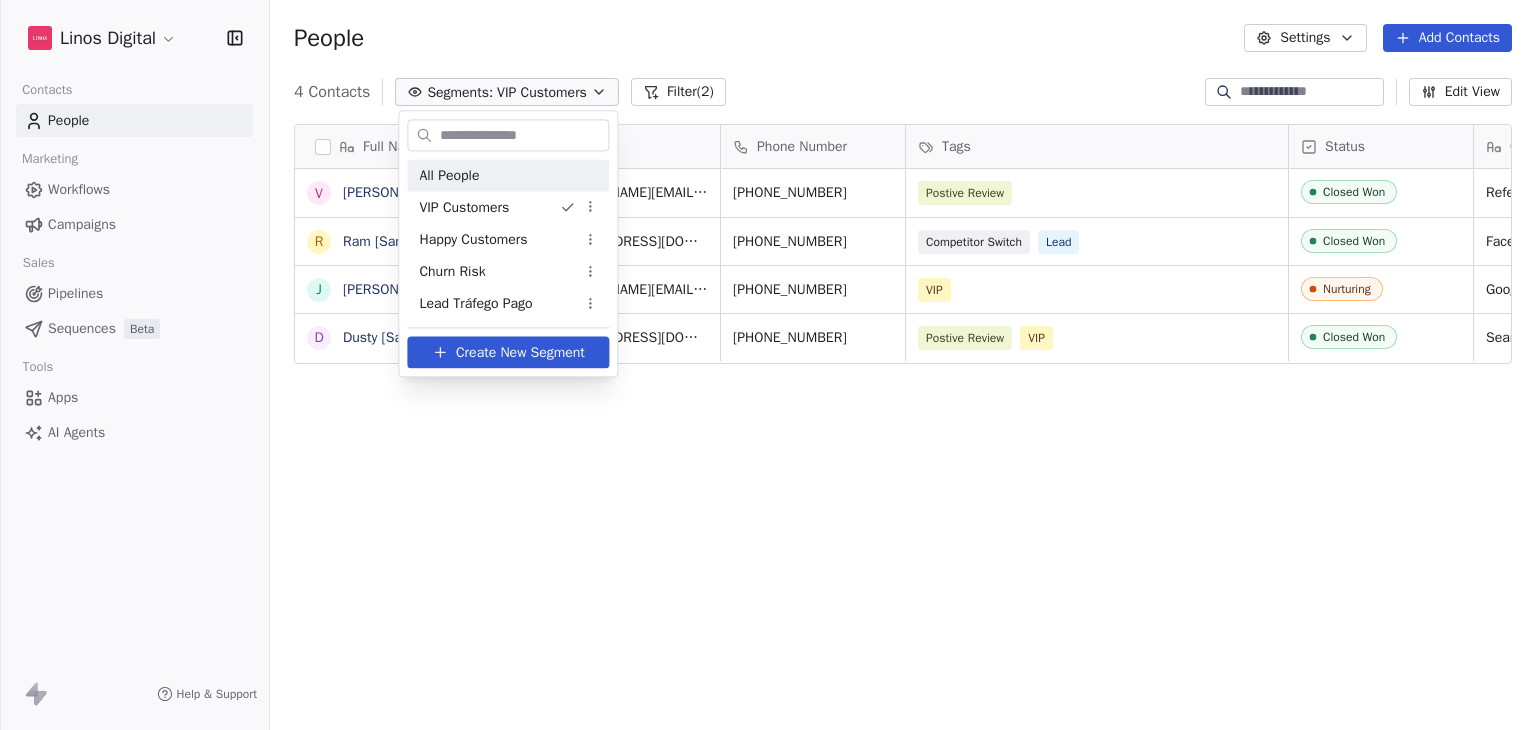 type 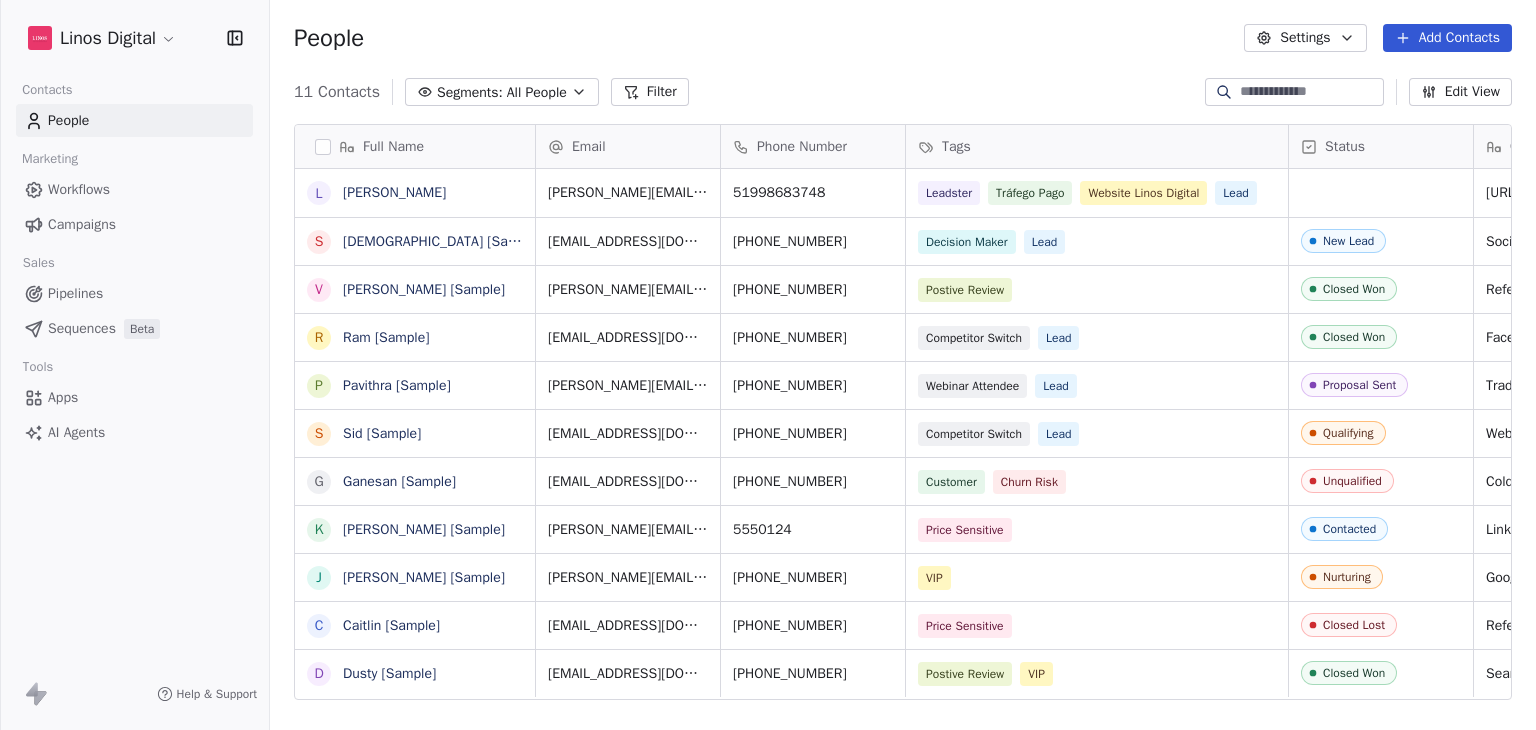 click on "People Settings  Add Contacts" at bounding box center [903, 38] 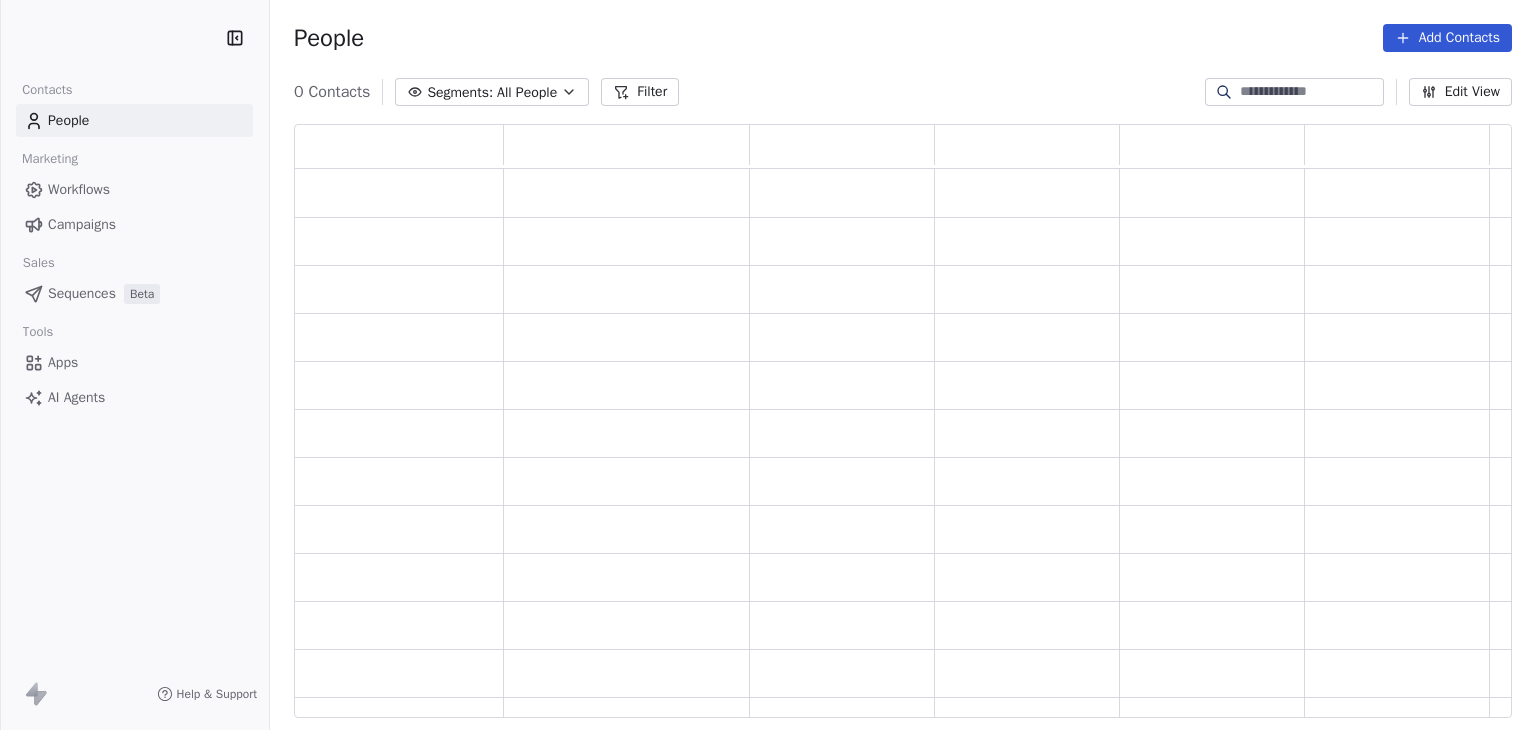 scroll, scrollTop: 0, scrollLeft: 0, axis: both 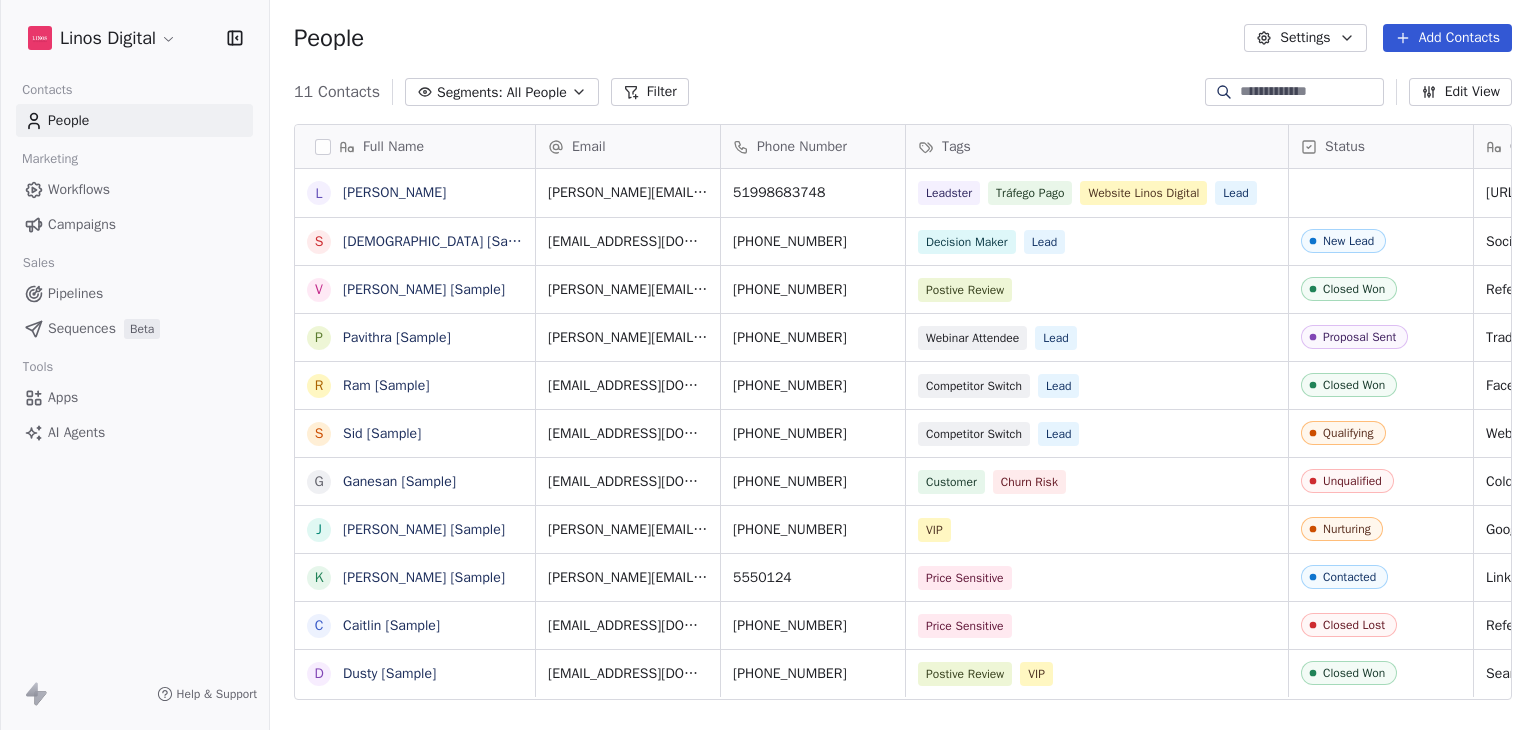 click on "All People" at bounding box center [537, 92] 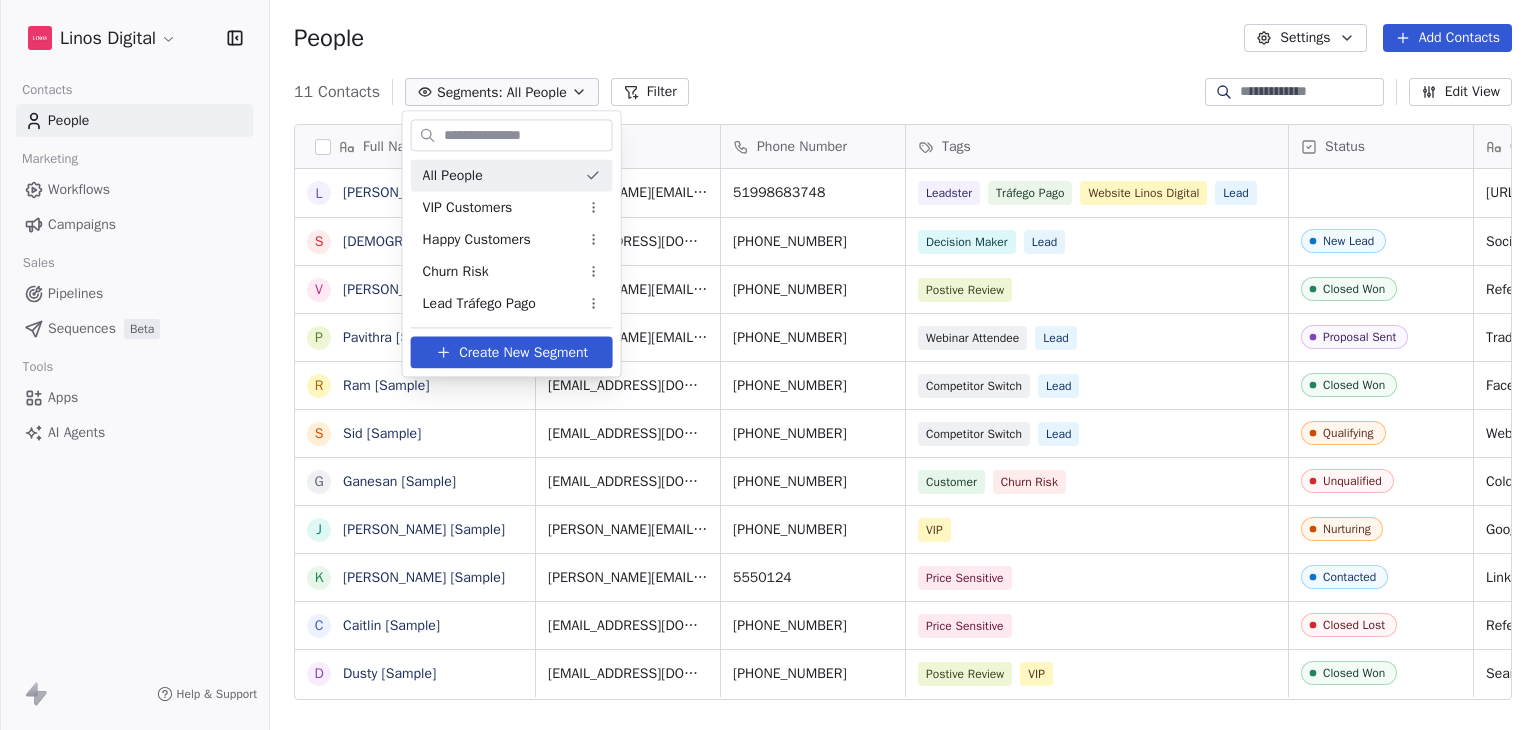 click at bounding box center (526, 135) 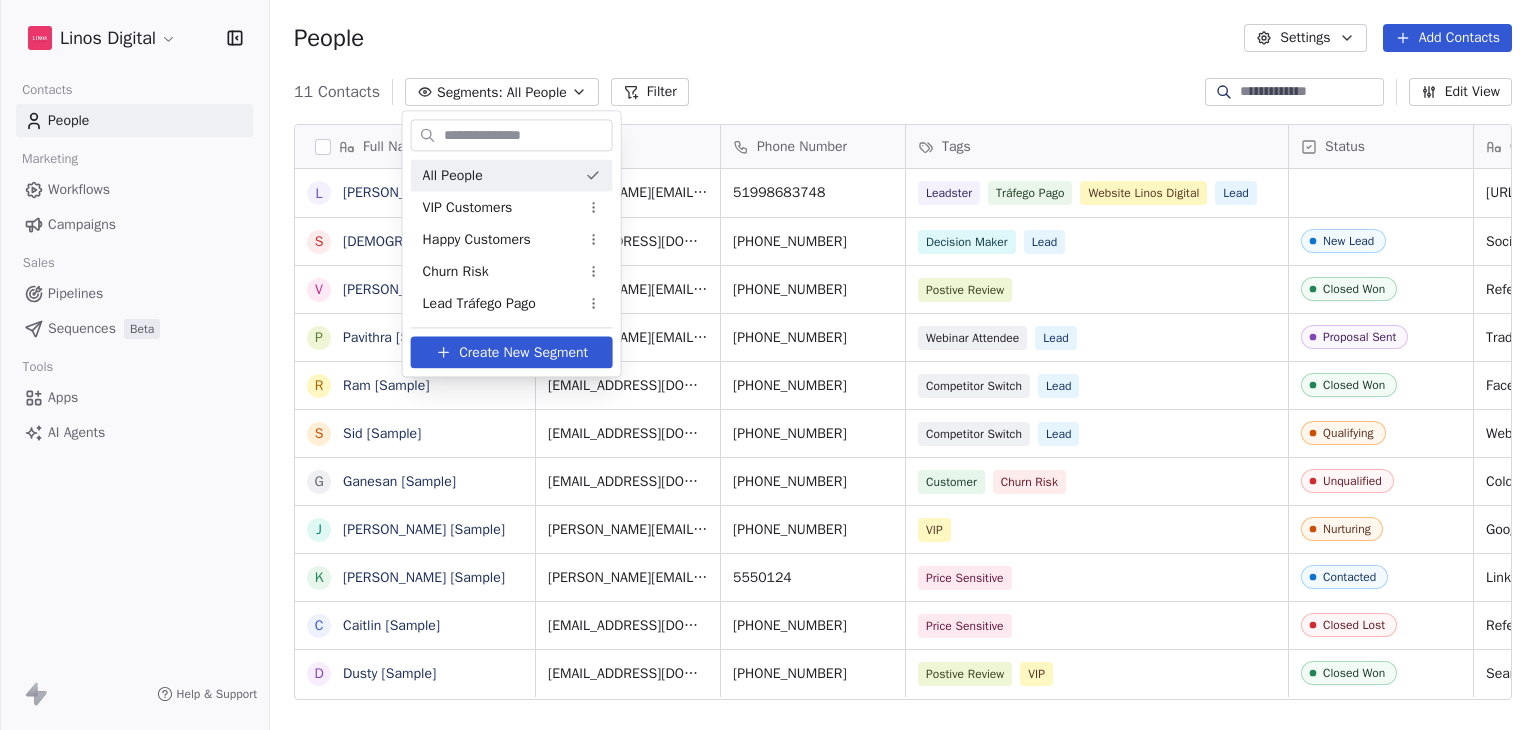 click on "Linos Digital Contacts People Marketing Workflows Campaigns Sales Pipelines Sequences Beta Tools Apps AI Agents Help & Support People Settings  Add Contacts 11 Contacts Segments: All People Filter  Edit View Tag Add to Sequence Export Full Name l luis Marcelino S Swami [Sample] V Vanessa [Sample] P Pavithra [Sample] R Ram [Sample] S Sid [Sample] G Ganesan [Sample] J Jarrett [Sample] K Ken [Sample] C Caitlin [Sample] D Dusty [Sample] Email Phone Number Tags Status Contact Source NPS Score Customer Lifetime Value Created Date IST luis@linos.digital 51998683748 Leadster Tráfego Pago Website Linos Digital Lead https://linos.digital/trafego-pago/ Jul 07, 2025 07:31 AM swami@swipeone.com +1-555-0132 Decision Maker Lead New Lead Social Media 9 Mar 20, 2025 12:07 AM vanessa@appsumo.com +1-555-0128 Postive Review Closed Won Referral 9 $45,000 Mar 20, 2025 12:07 AM pavithra@swipepages.com +91-555-0127 Webinar Attendee Lead Proposal Sent Trade Show $0 Mar 20, 2025 12:07 AM ram@swipeone.com +351-555-0131 Lead 10 Lead" at bounding box center [768, 365] 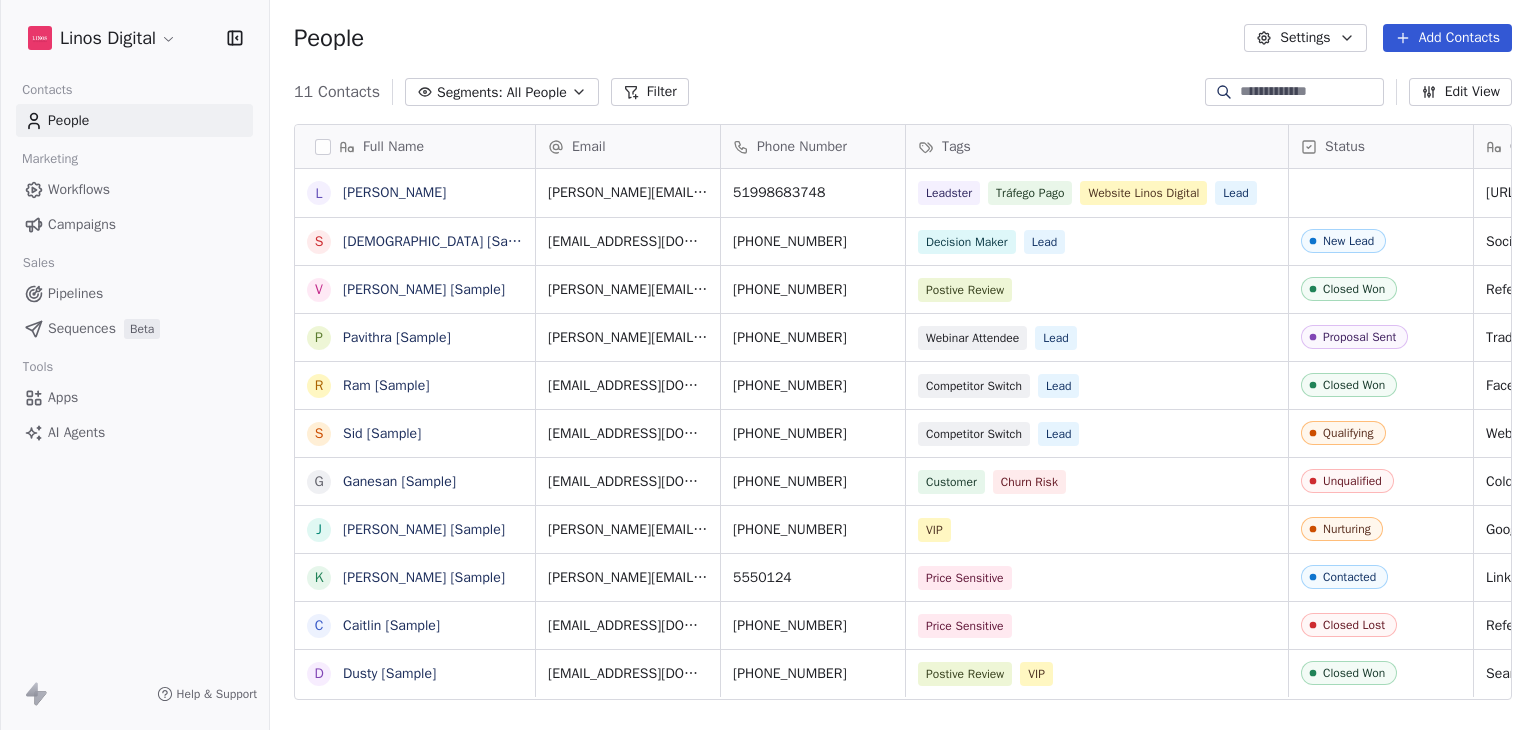 click on "All People" at bounding box center [537, 92] 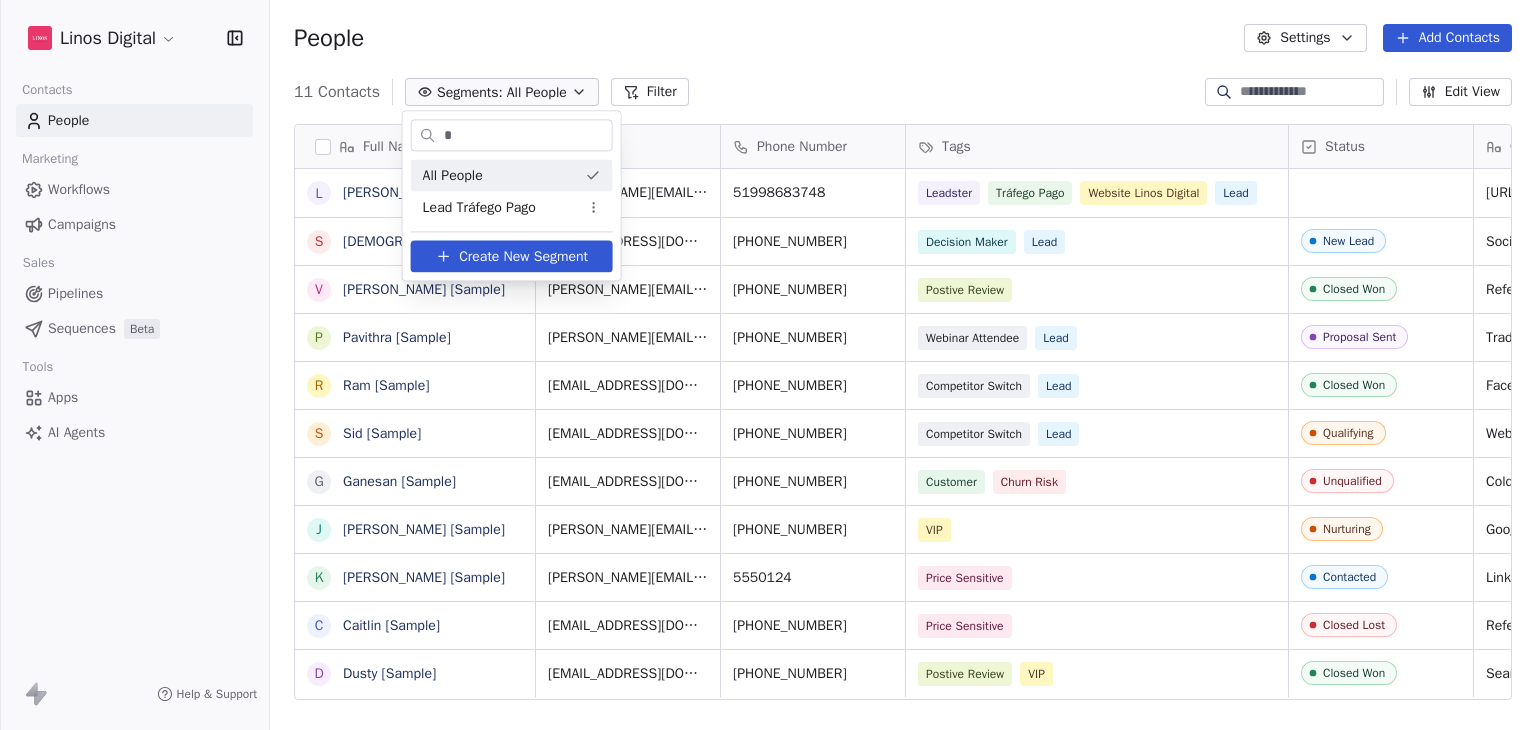 type on "**" 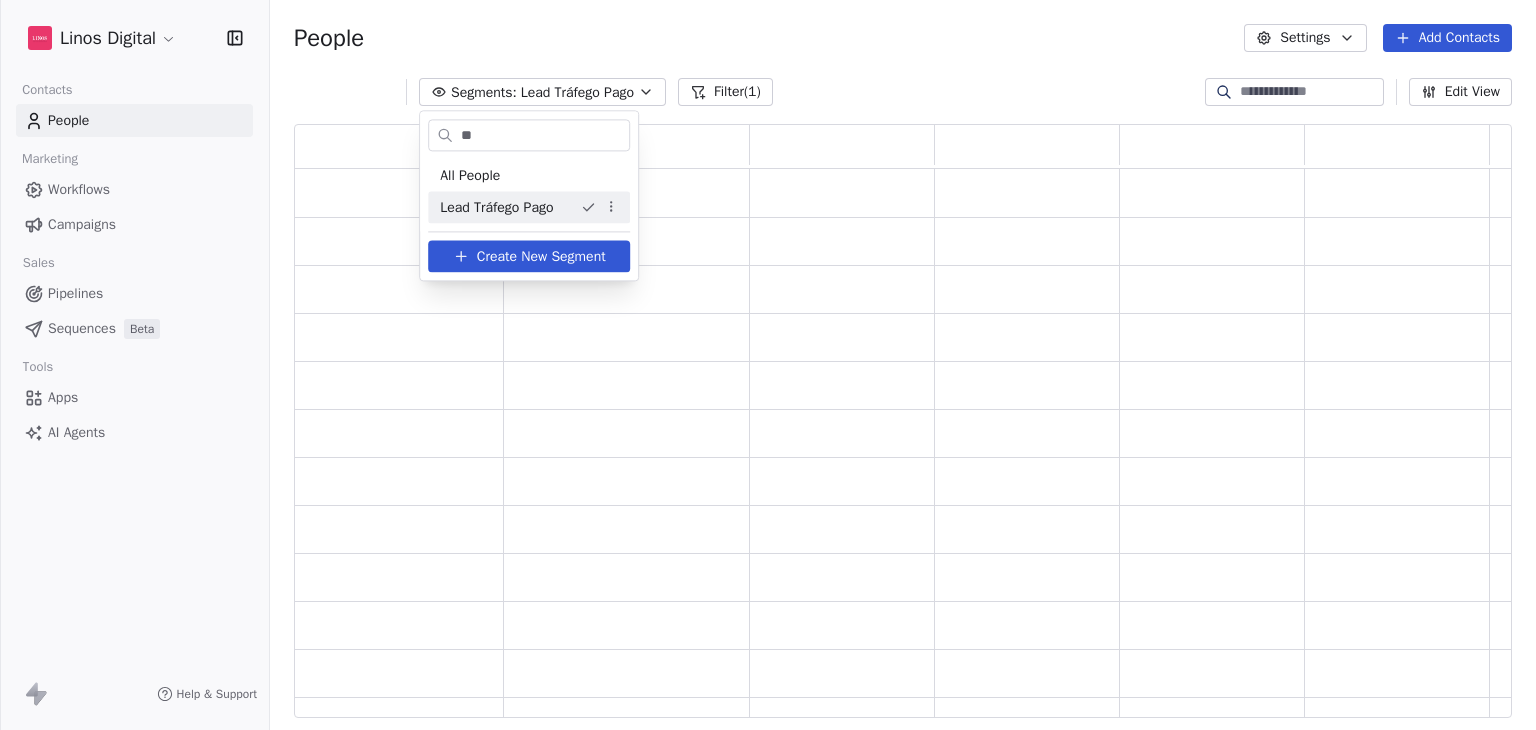 scroll, scrollTop: 16, scrollLeft: 16, axis: both 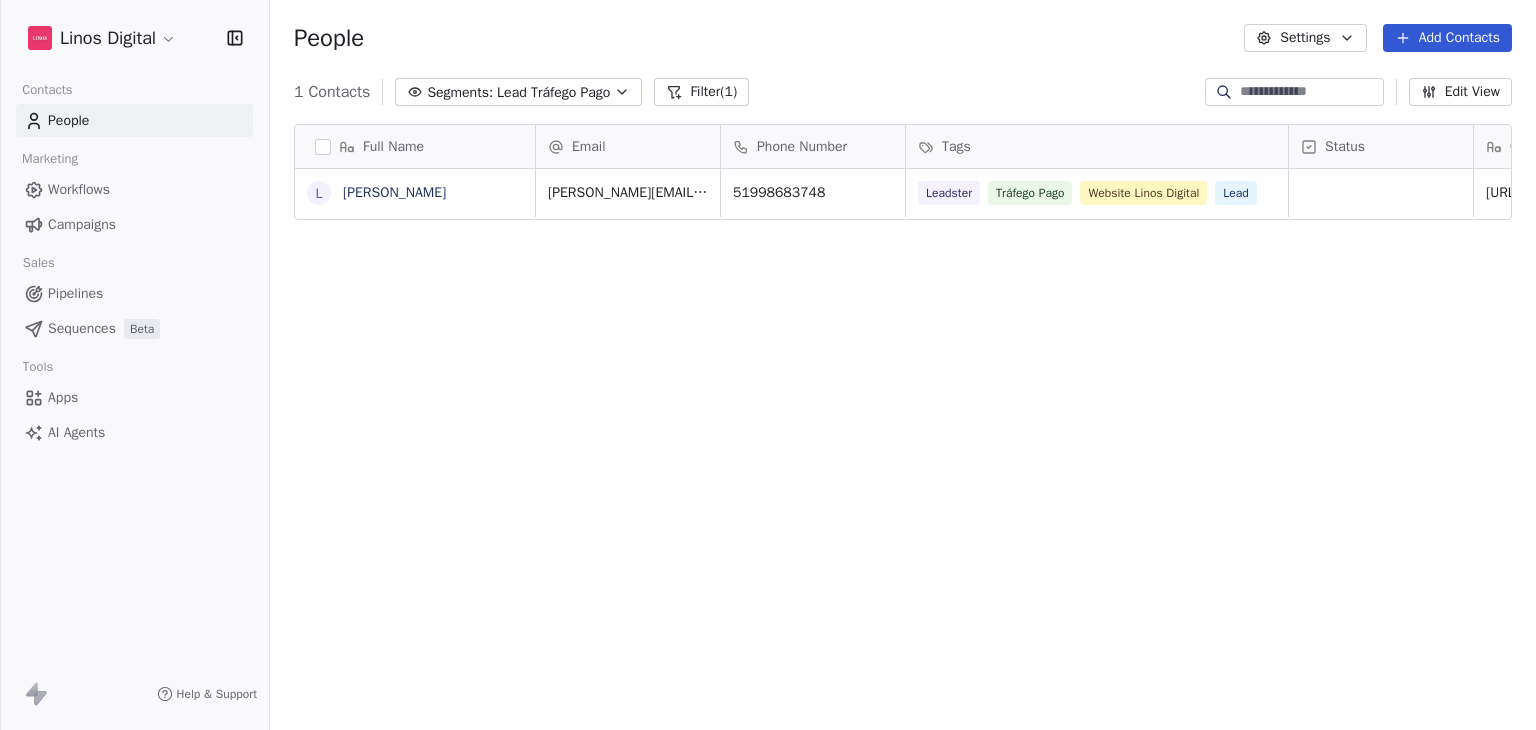 click on "Lead Tráfego Pago" at bounding box center [553, 92] 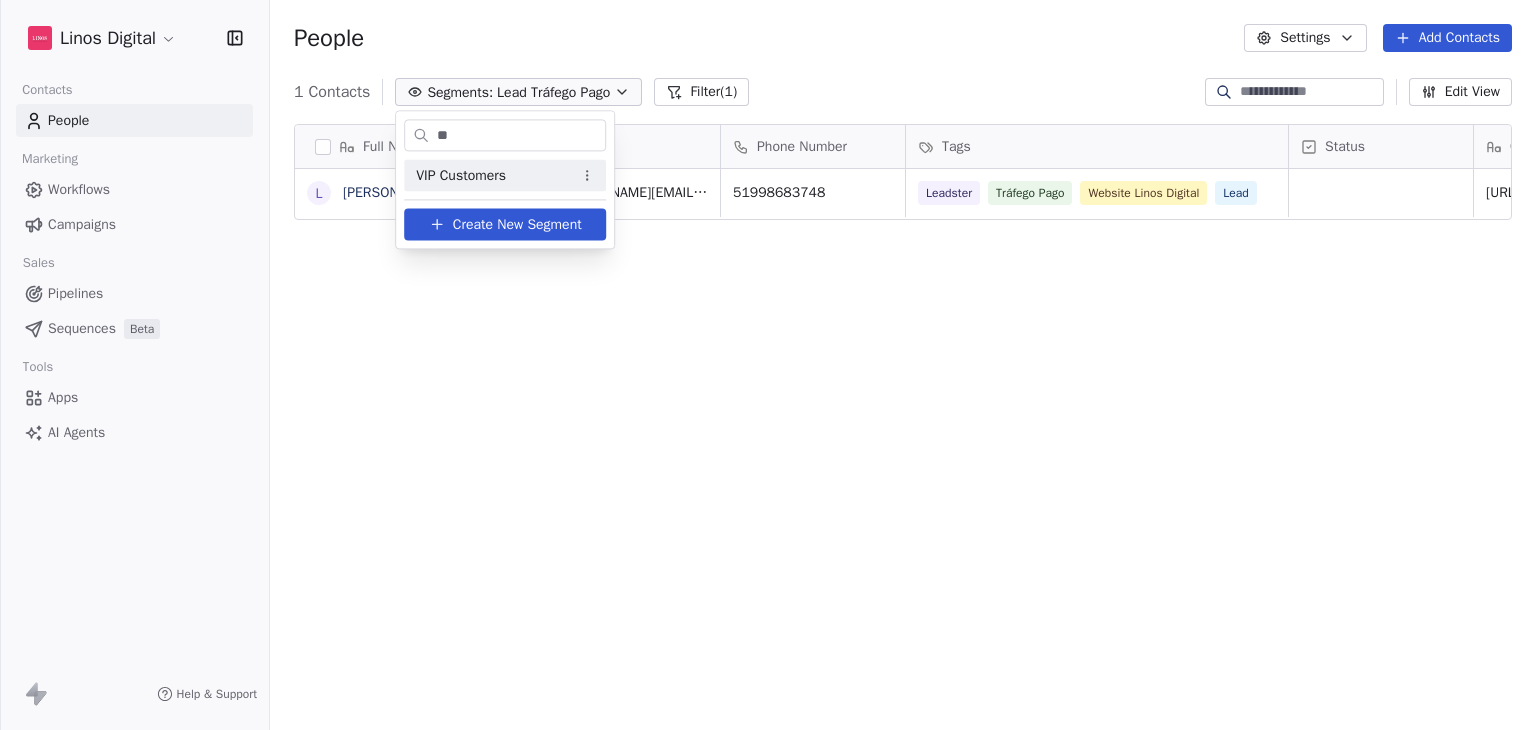 type on "***" 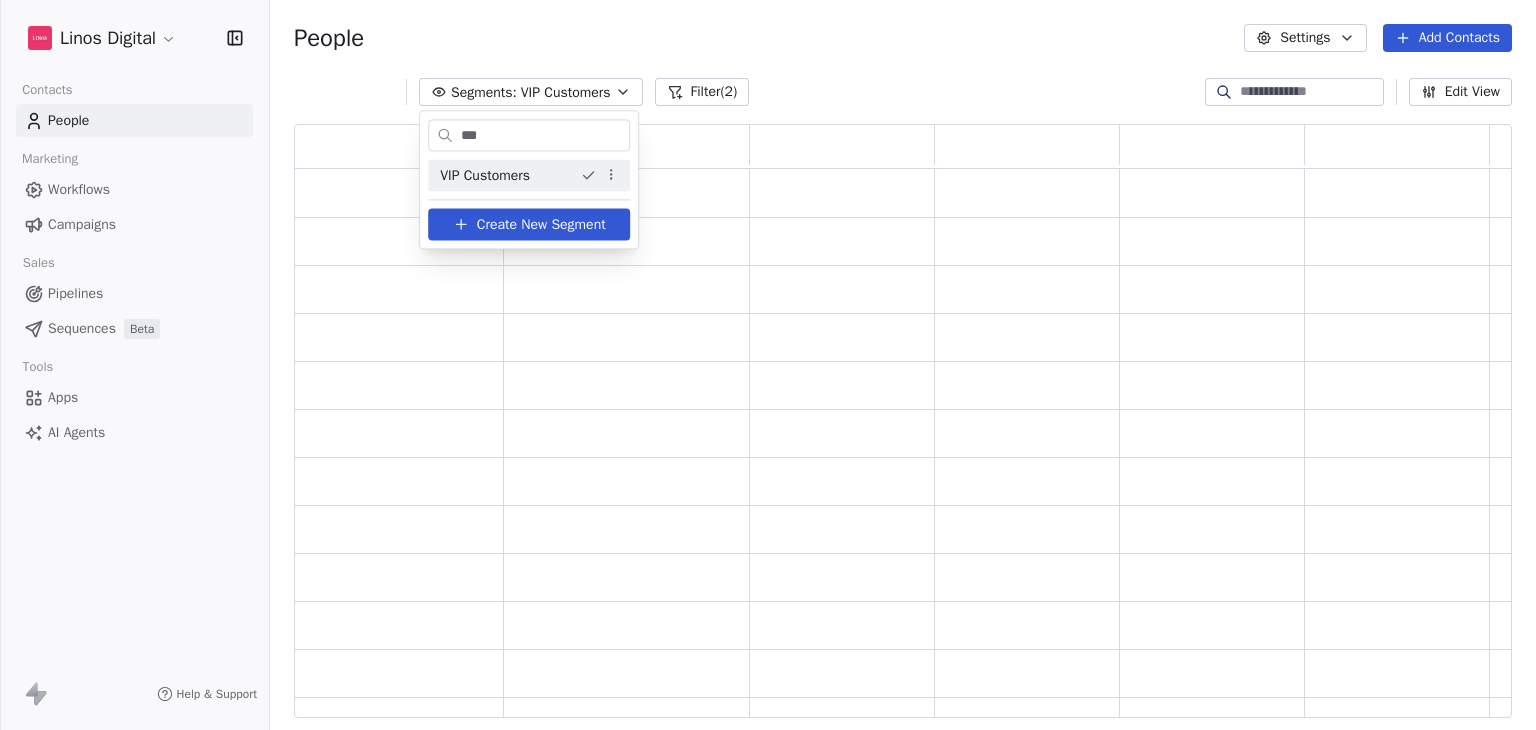 scroll, scrollTop: 16, scrollLeft: 16, axis: both 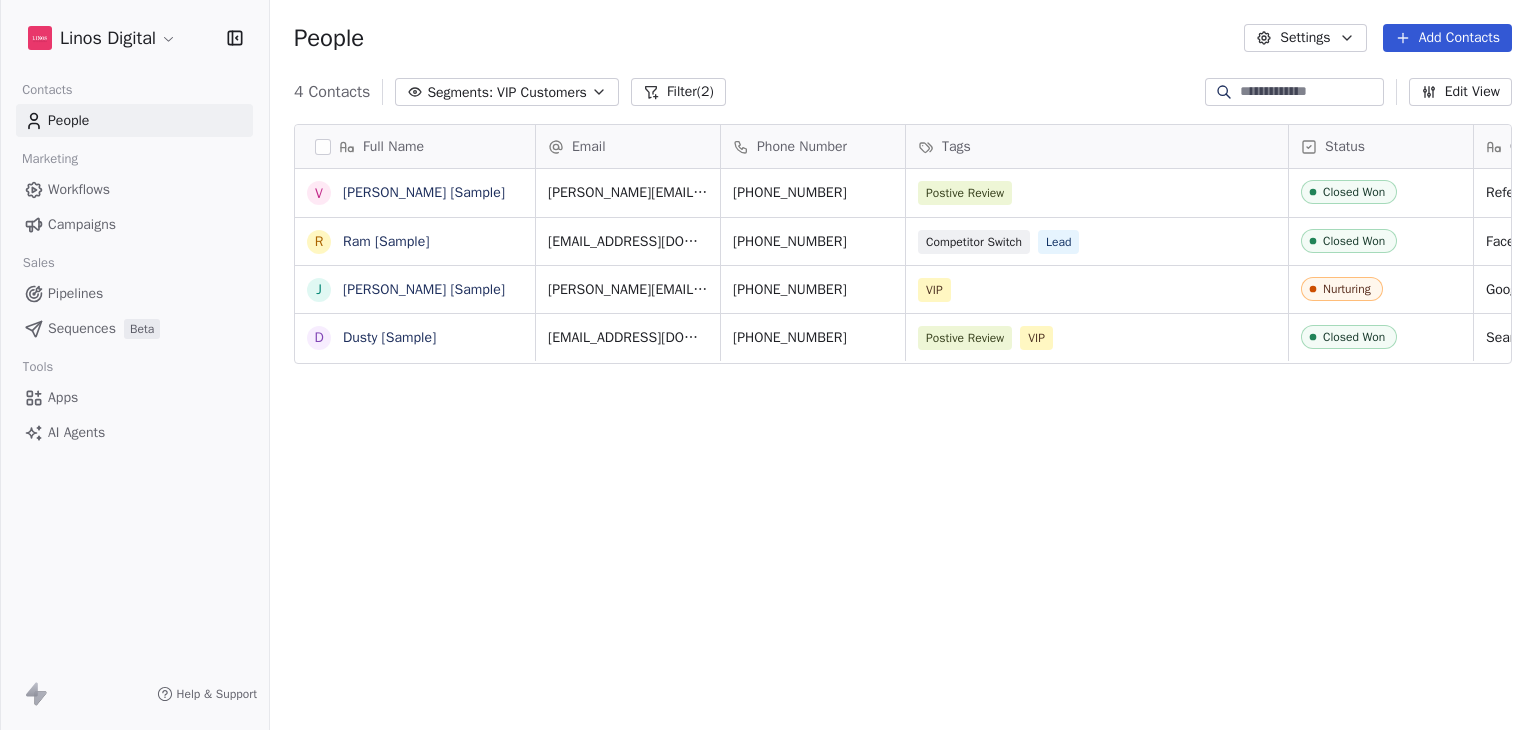 click on "VIP Customers" at bounding box center [542, 92] 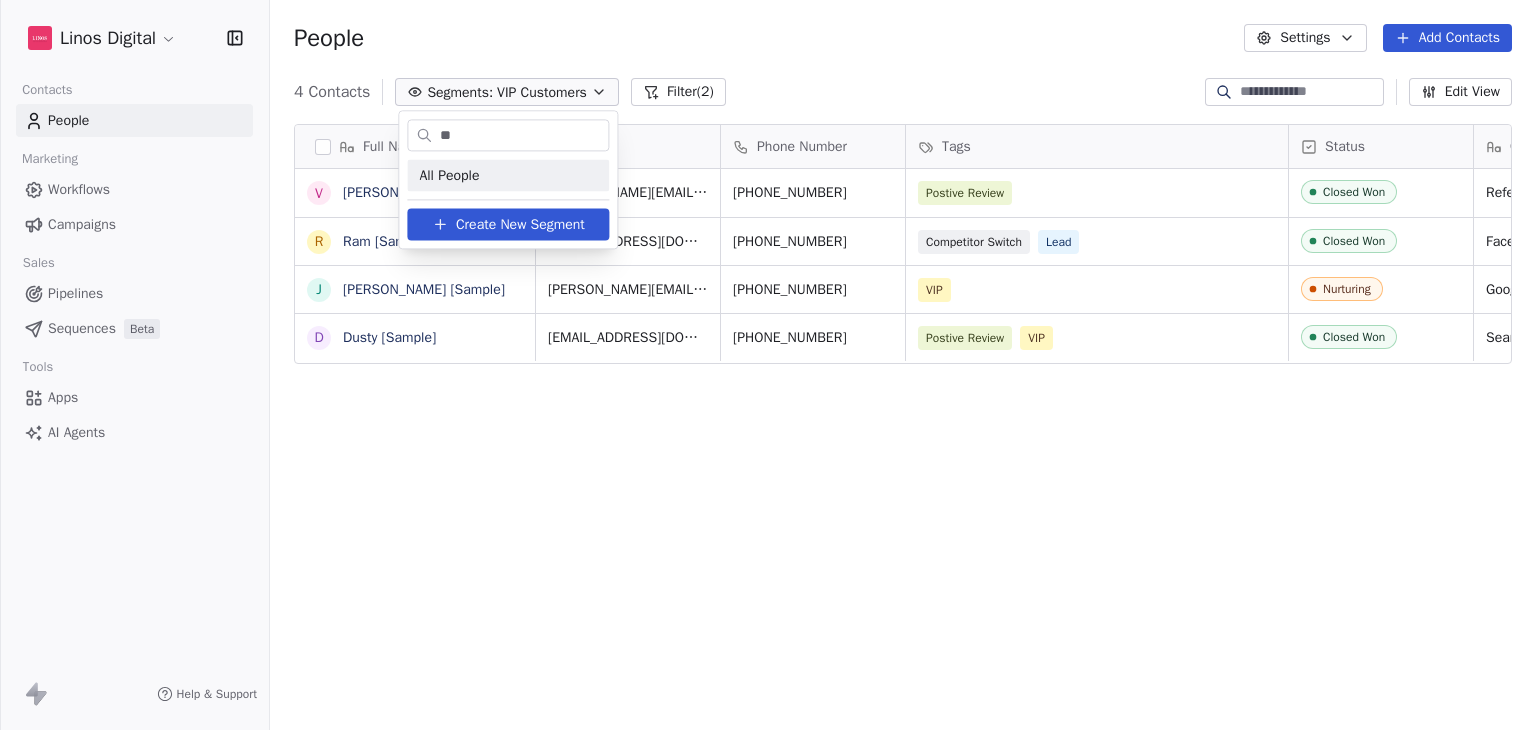 type on "***" 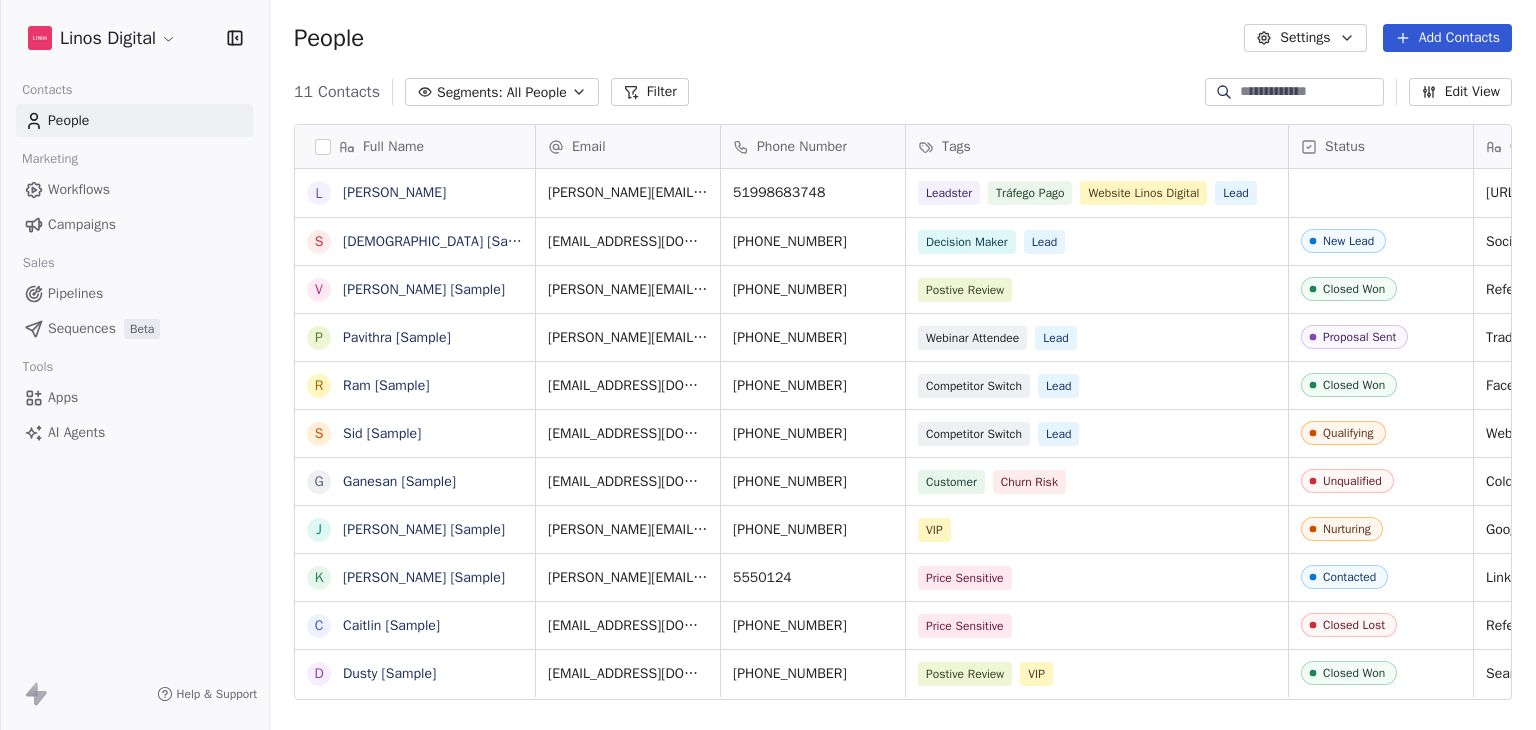 click on "People Settings  Add Contacts" at bounding box center (903, 38) 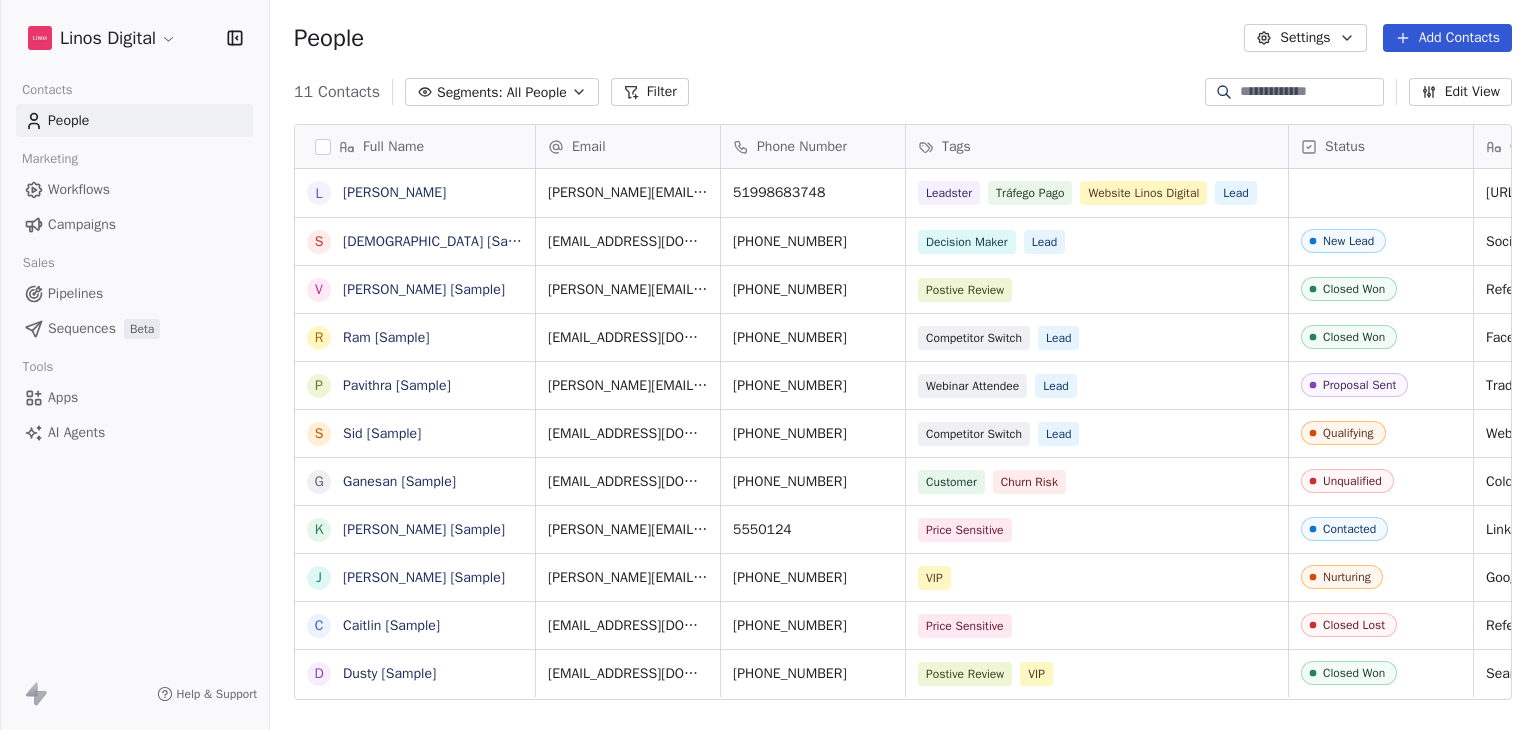 click on "People Settings  Add Contacts" at bounding box center (903, 38) 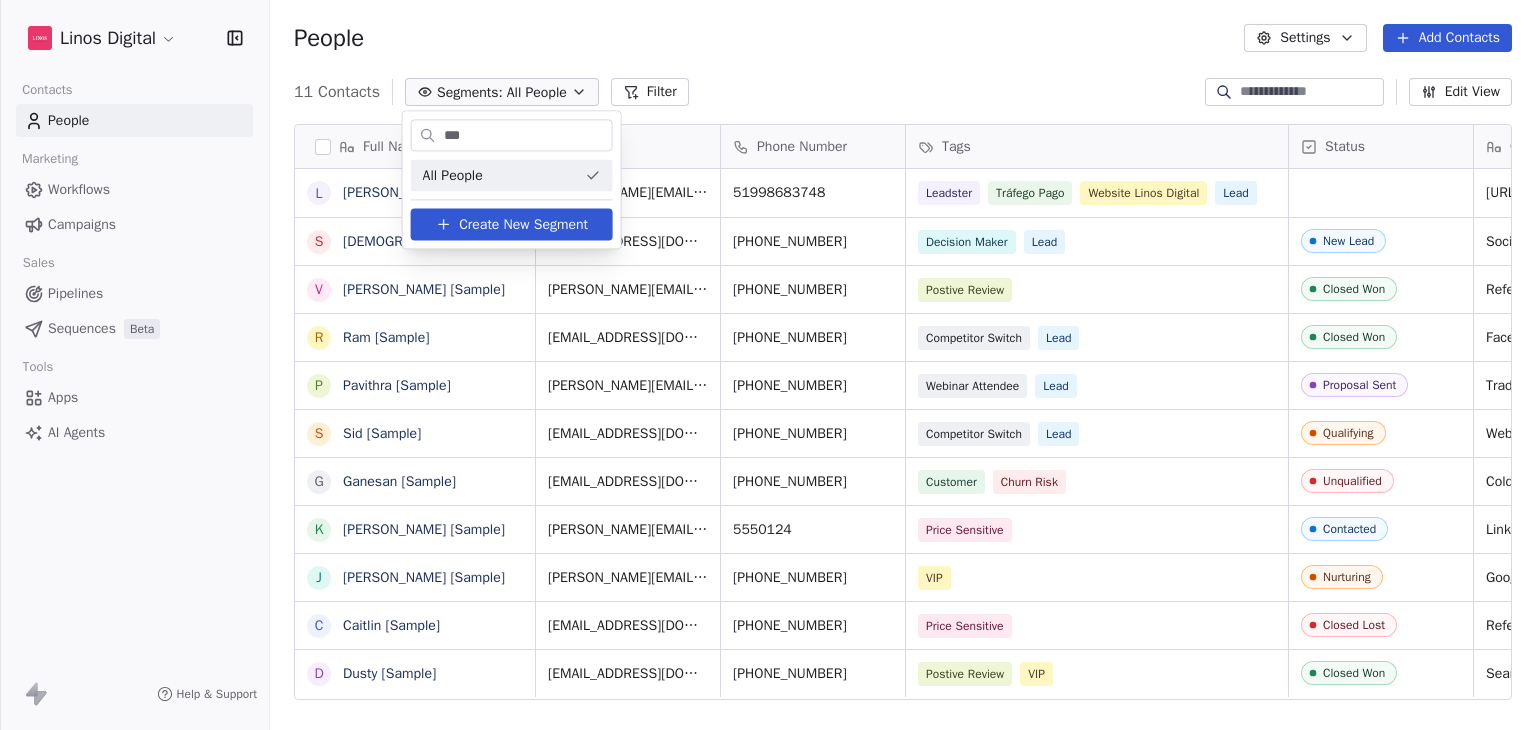 click on "***" at bounding box center (526, 135) 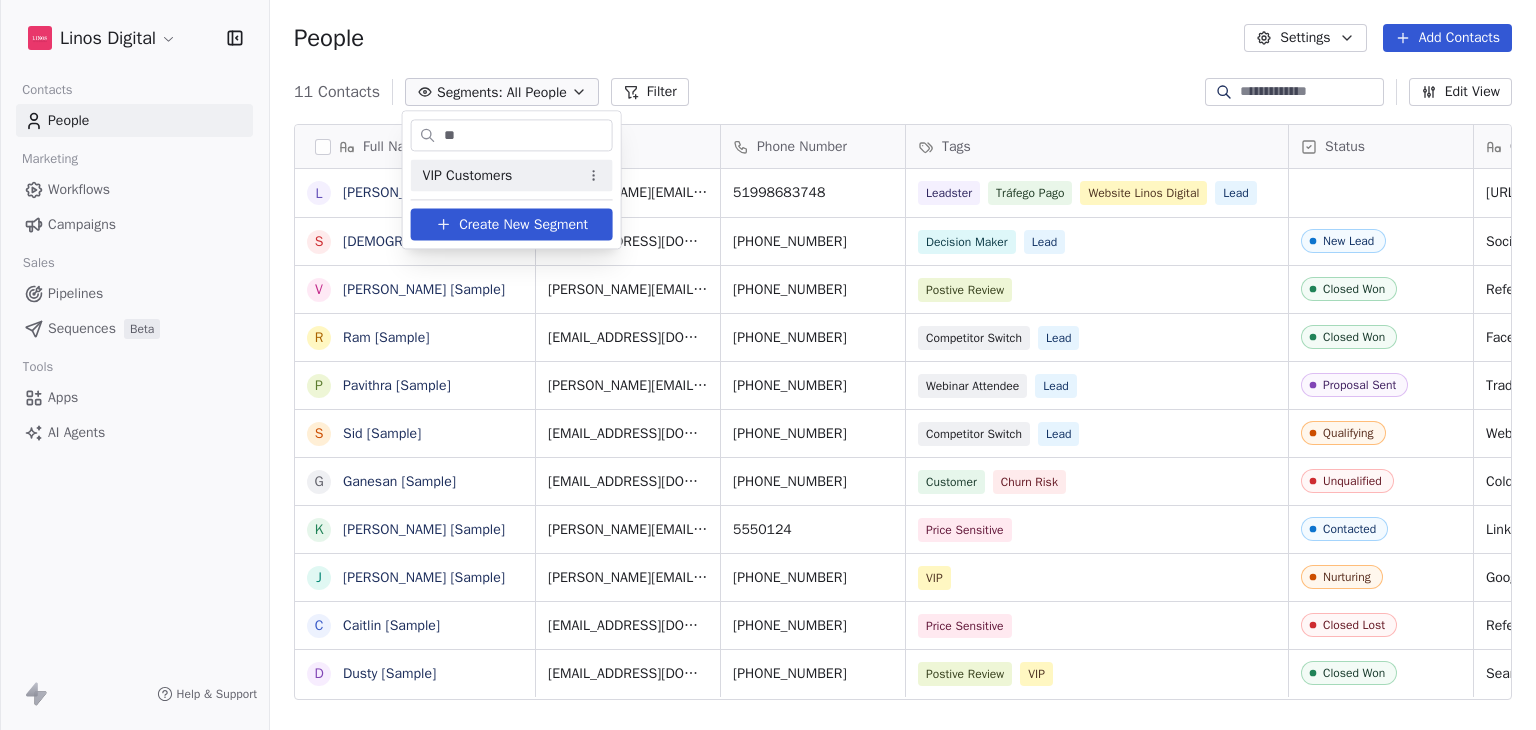 type on "***" 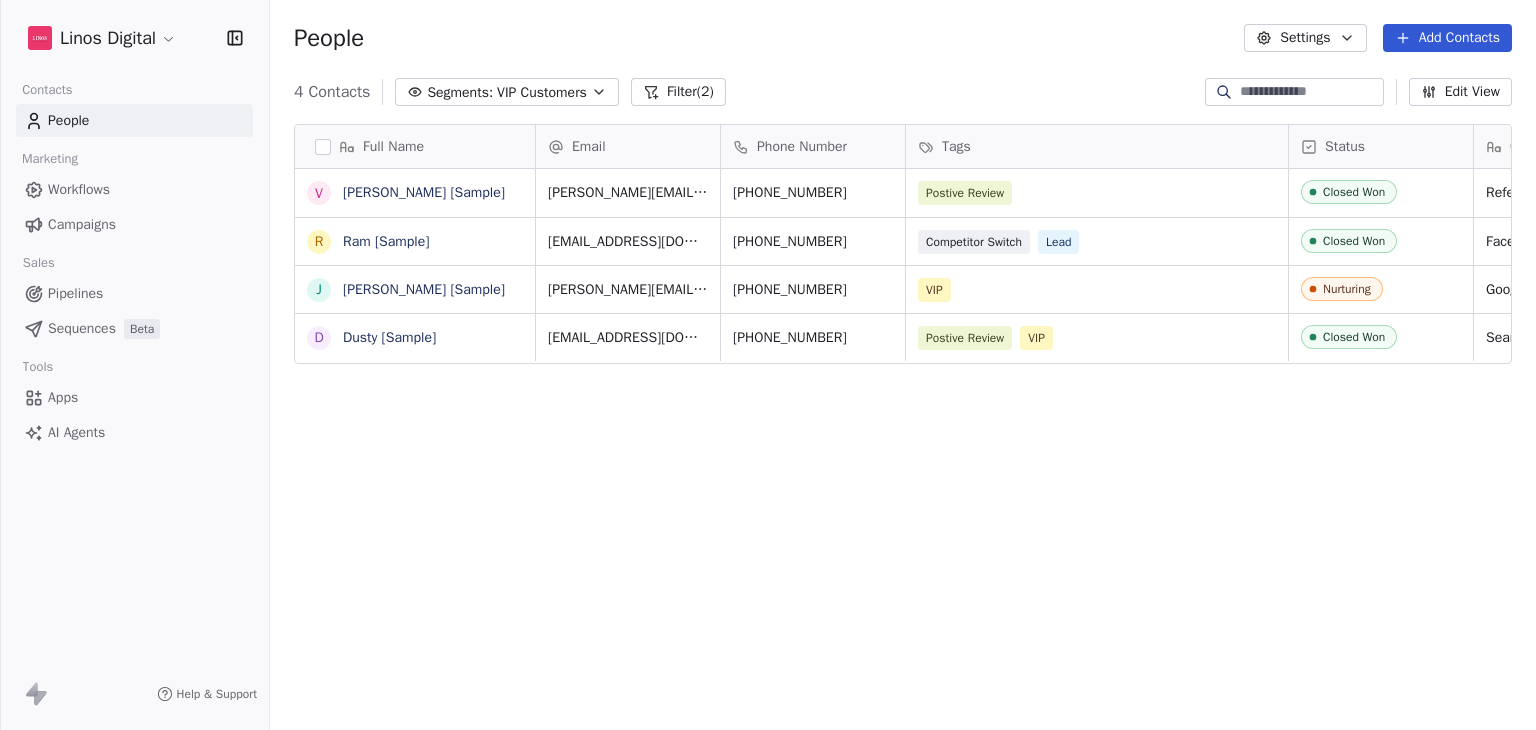 click on "VIP Customers" at bounding box center (542, 92) 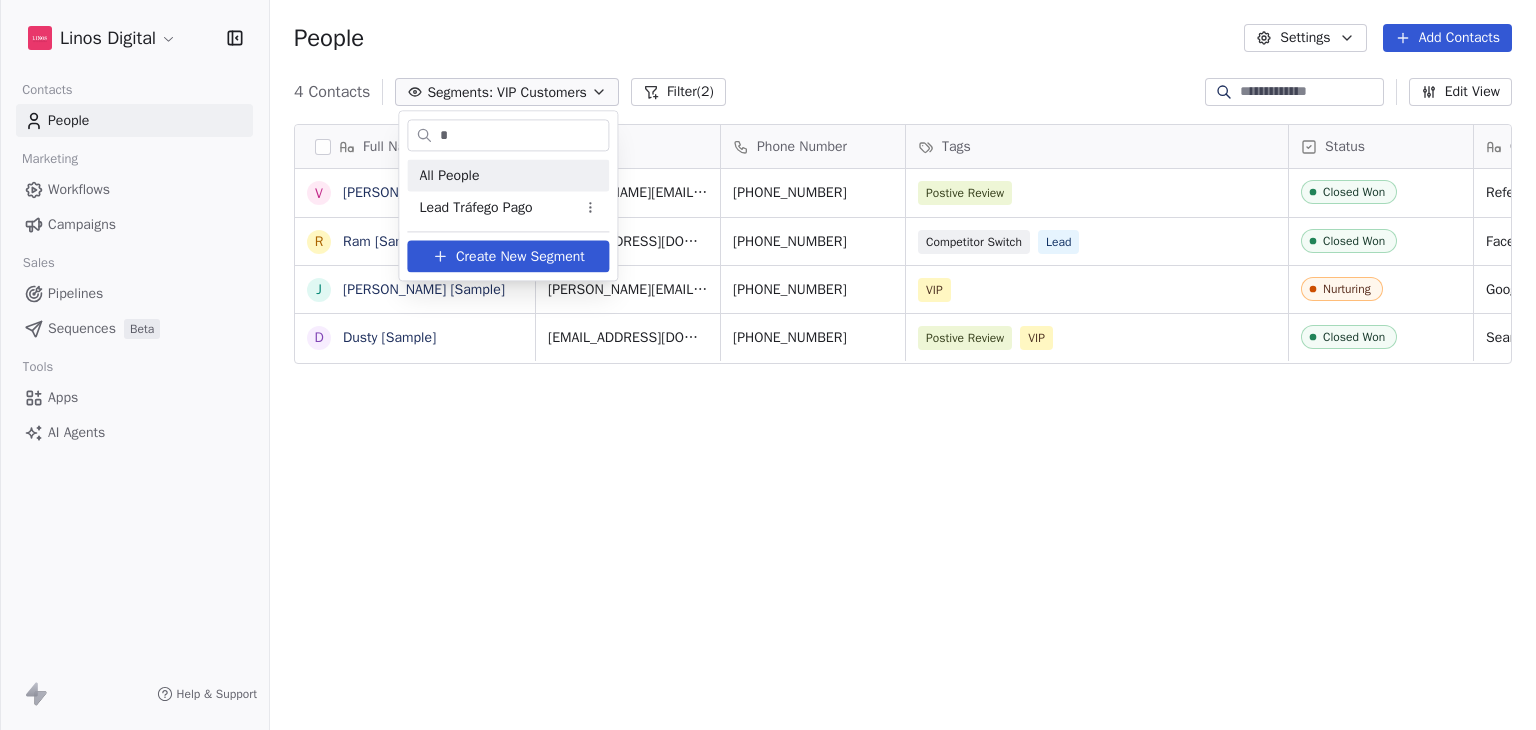 type on "**" 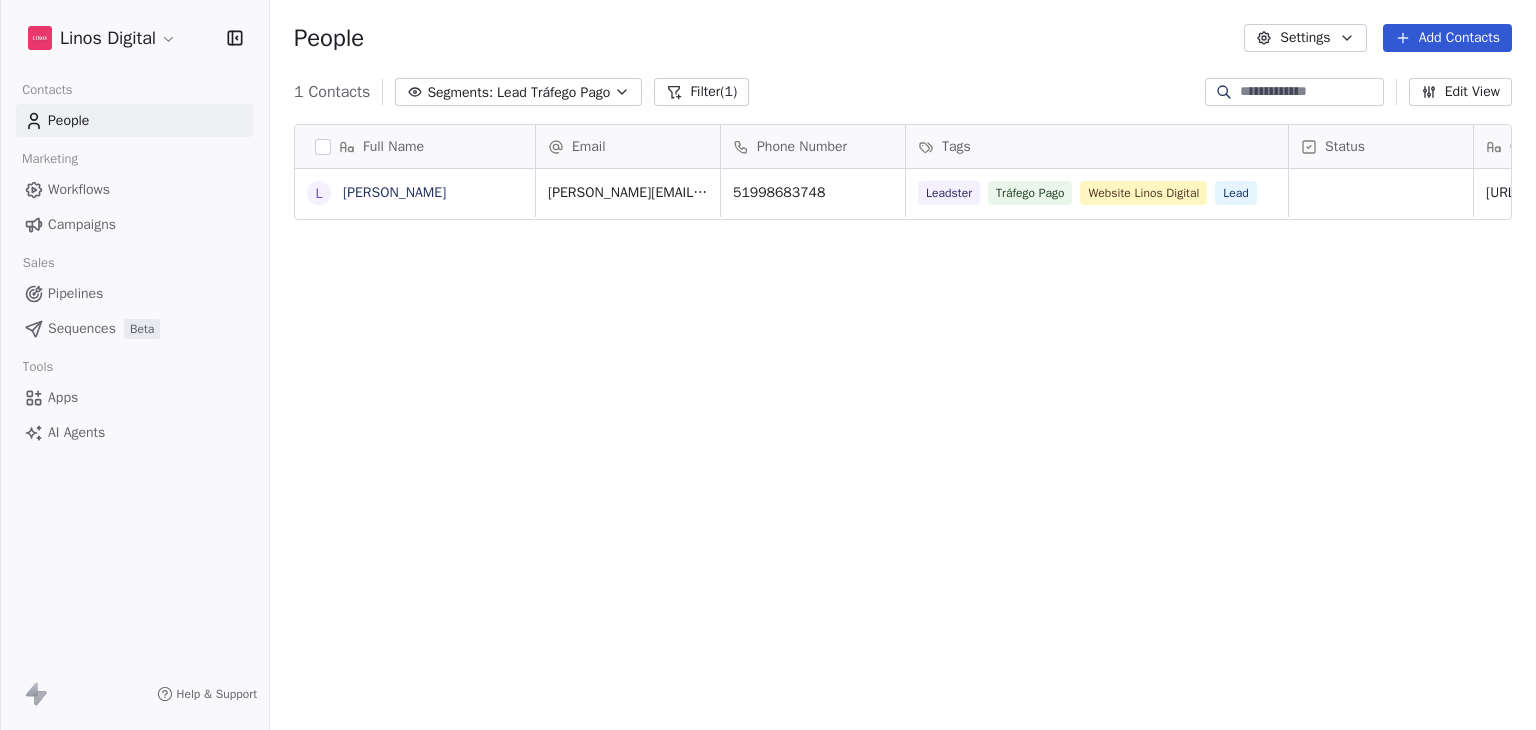 type 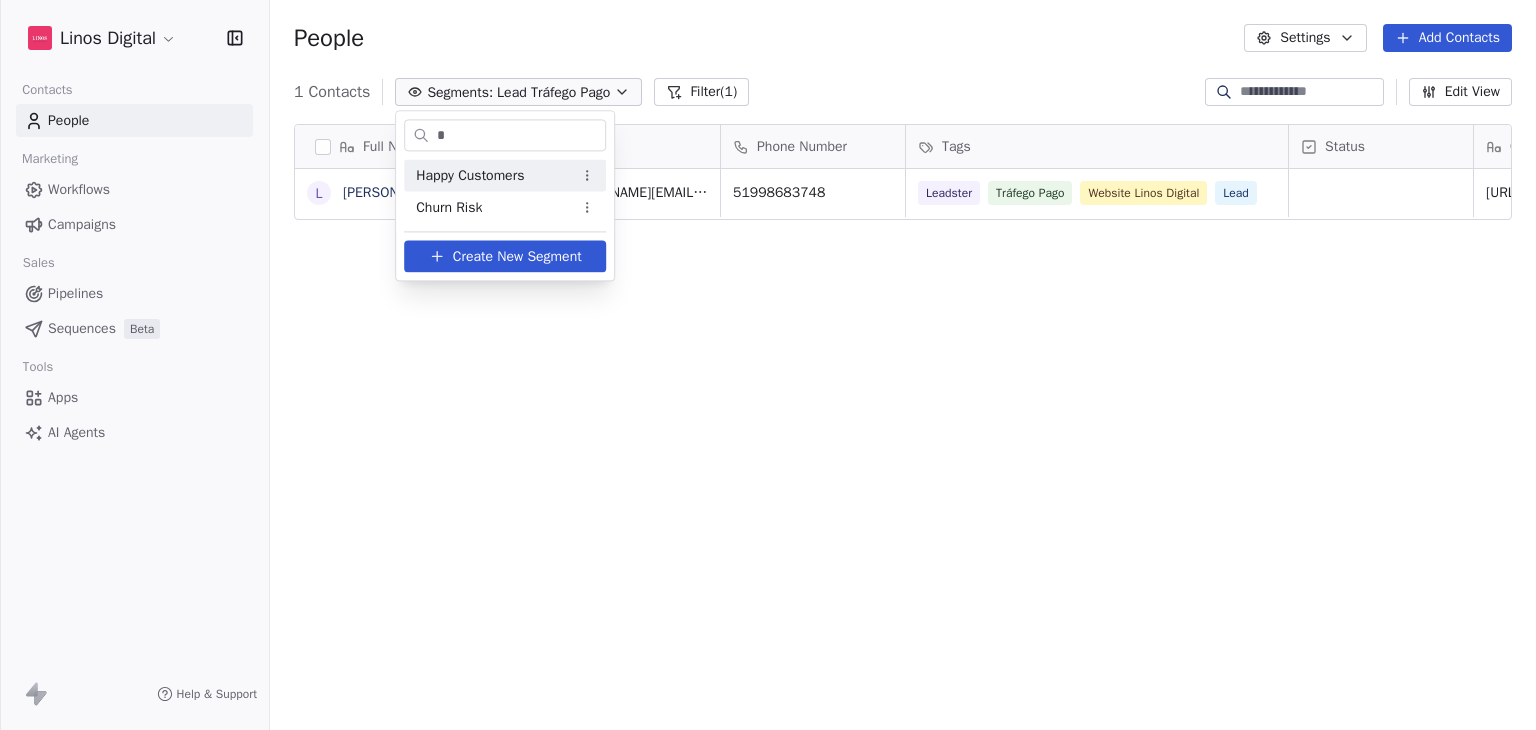 type on "**" 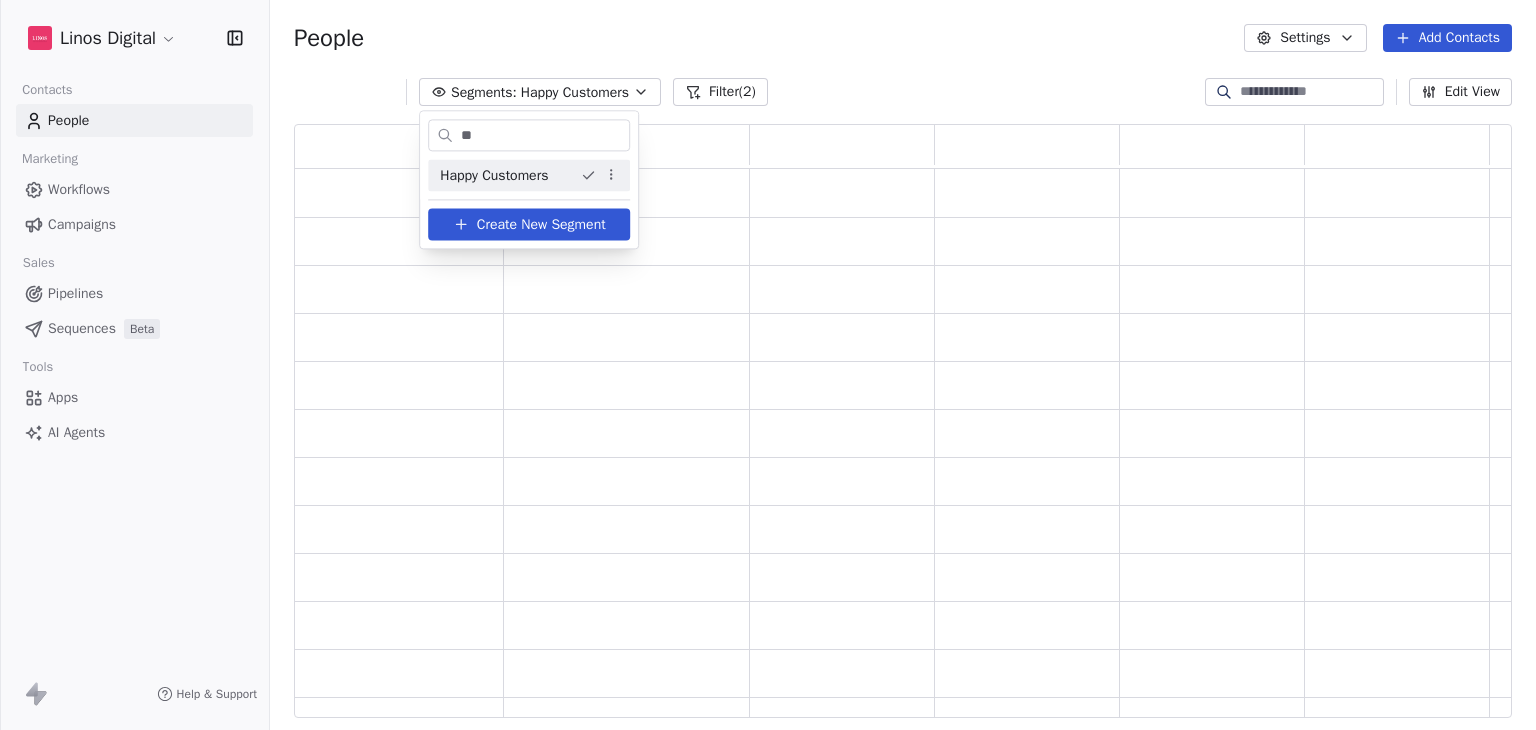 scroll, scrollTop: 16, scrollLeft: 16, axis: both 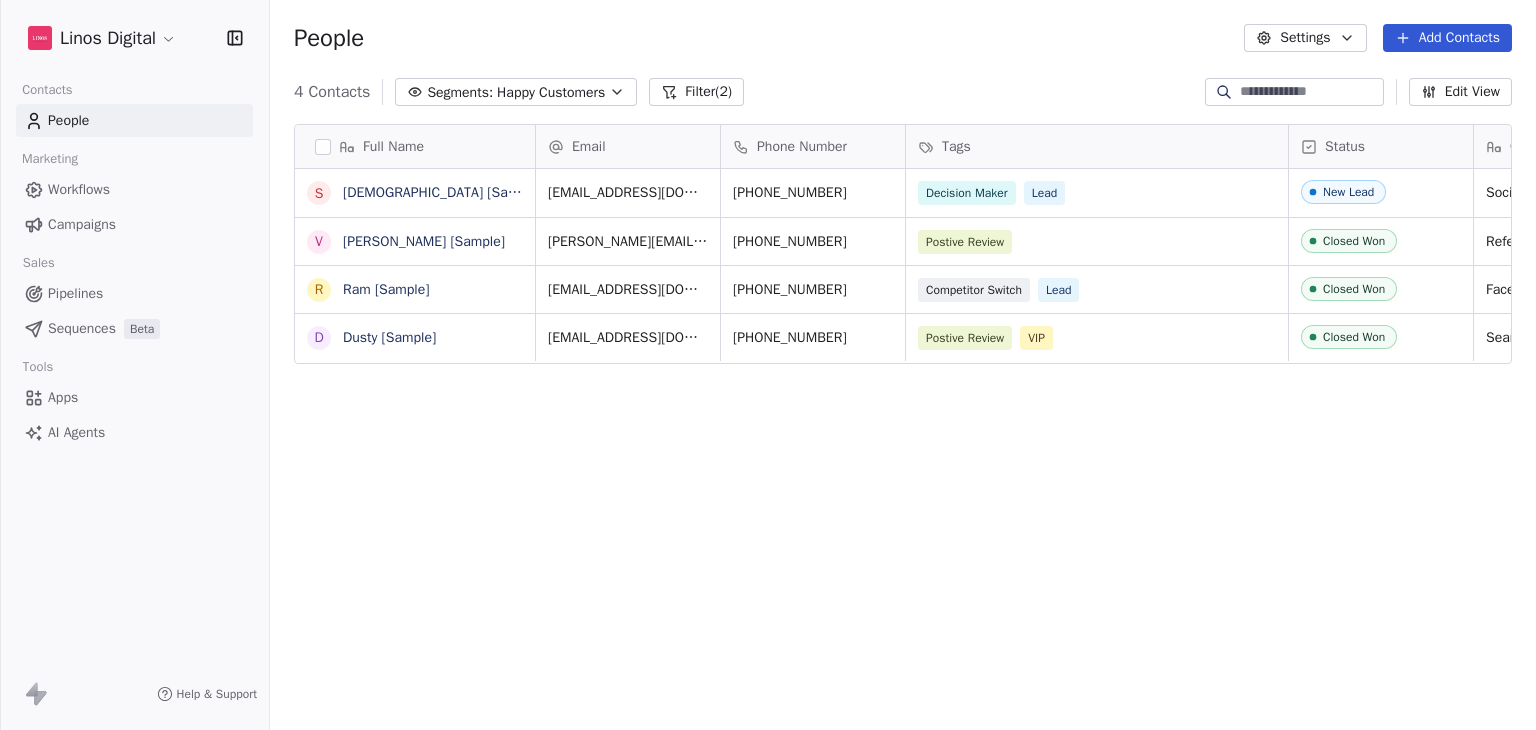 click on "Full Name S Swami [Sample] V Vanessa [Sample] R Ram [Sample] D Dusty [Sample] Email Phone Number Tags Status Contact Source NPS Score Customer Lifetime Value Created Date IST swami@swipeone.com +1-555-0132 Decision Maker Lead New Lead Social Media 9 Mar 20, 2025 12:07 AM vanessa@appsumo.com +1-555-0128 Postive Review Closed Won Referral 9 $45,000 Mar 20, 2025 12:07 AM ram@swipeone.com +351-555-0131 Competitor Switch Lead Closed Won Facebook Ad 10 $125,000 Mar 20, 2025 12:07 AM dusty@appsumo.com +34-555-0125 Postive Review VIP Closed Won Search 8 $8,500 Mar 20, 2025 12:07 AM
To pick up a draggable item, press the space bar.
While dragging, use the arrow keys to move the item.
Press space again to drop the item in its new position, or press escape to cancel." at bounding box center [903, 429] 